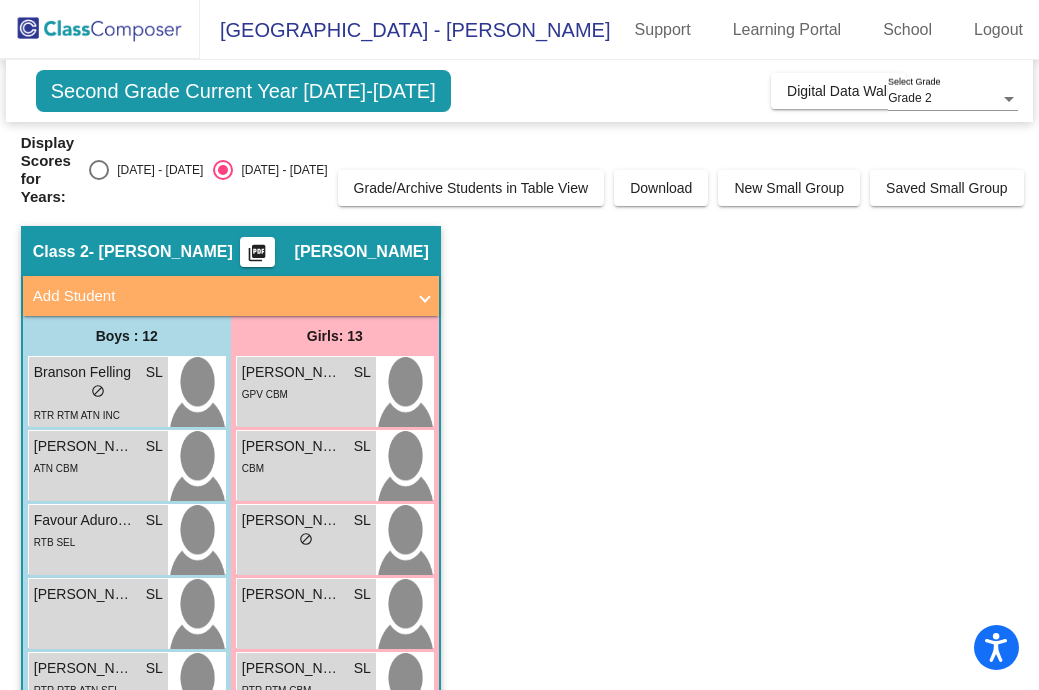 scroll, scrollTop: 0, scrollLeft: 0, axis: both 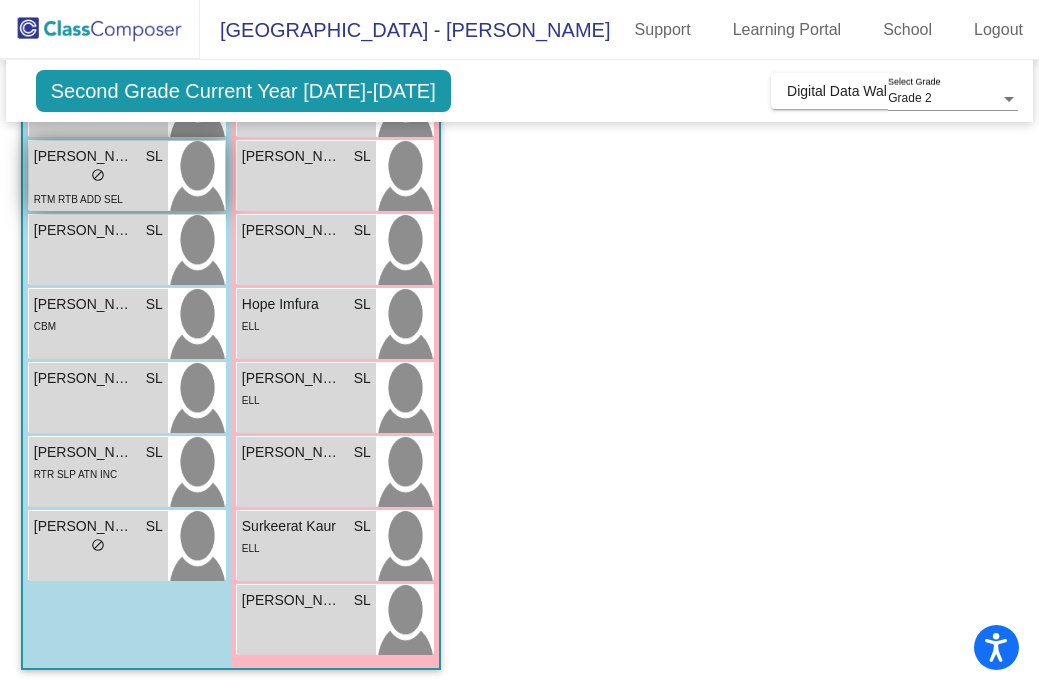 click on "lock do_not_disturb_alt" at bounding box center [98, 177] 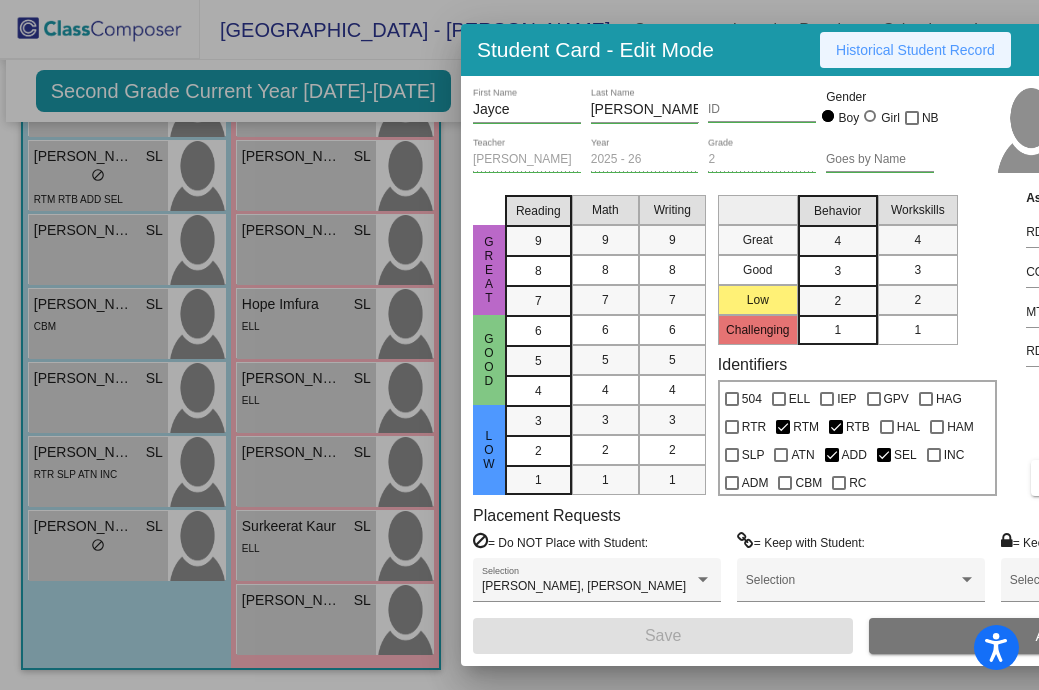 click on "Historical Student Record" at bounding box center [915, 50] 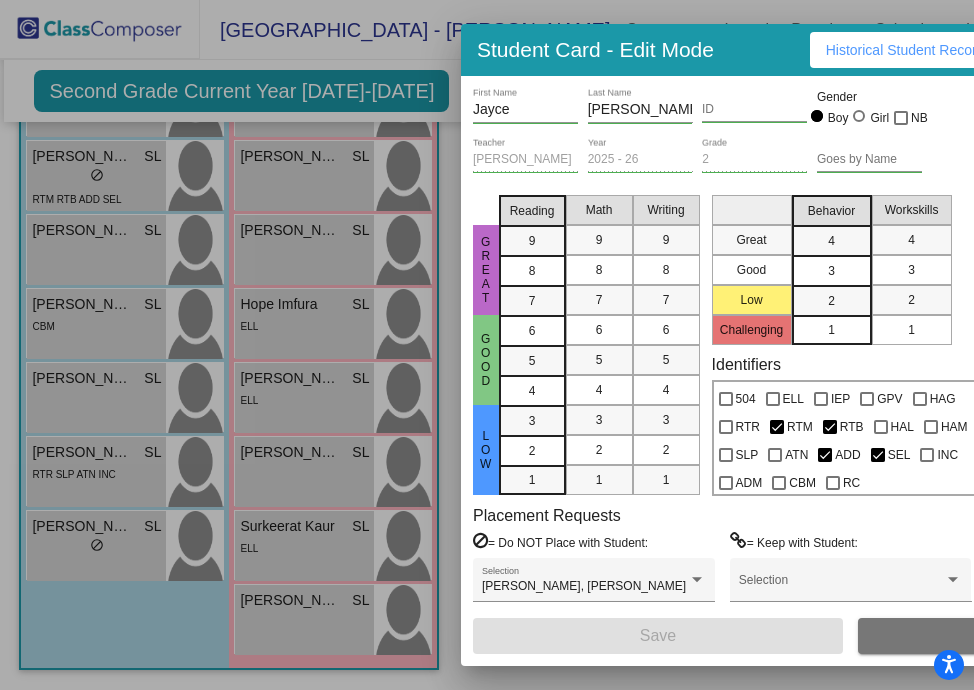 click at bounding box center (487, 345) 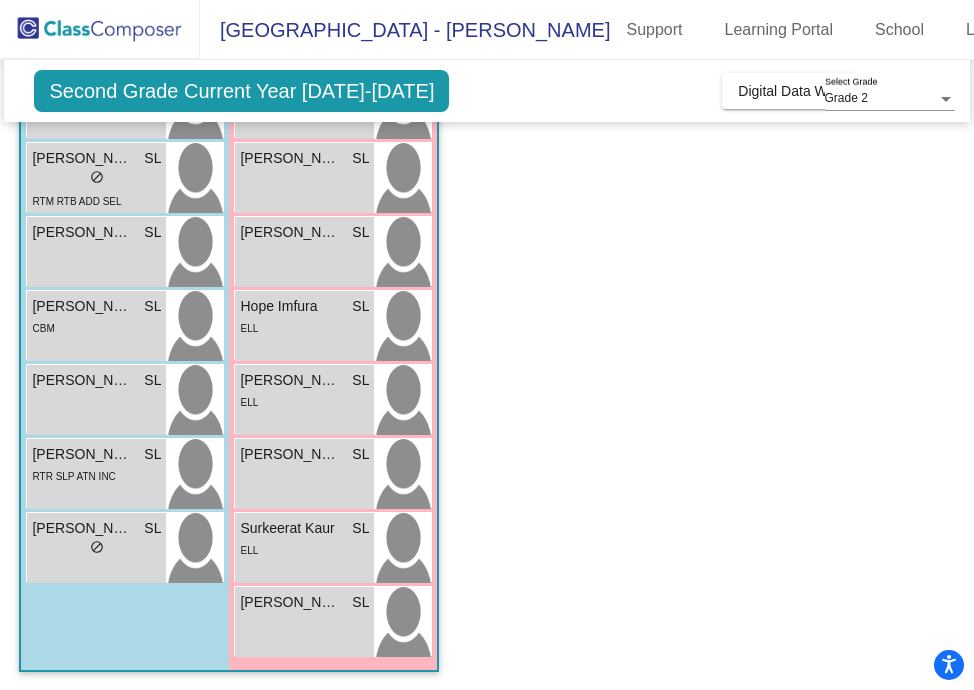 scroll, scrollTop: 656, scrollLeft: 0, axis: vertical 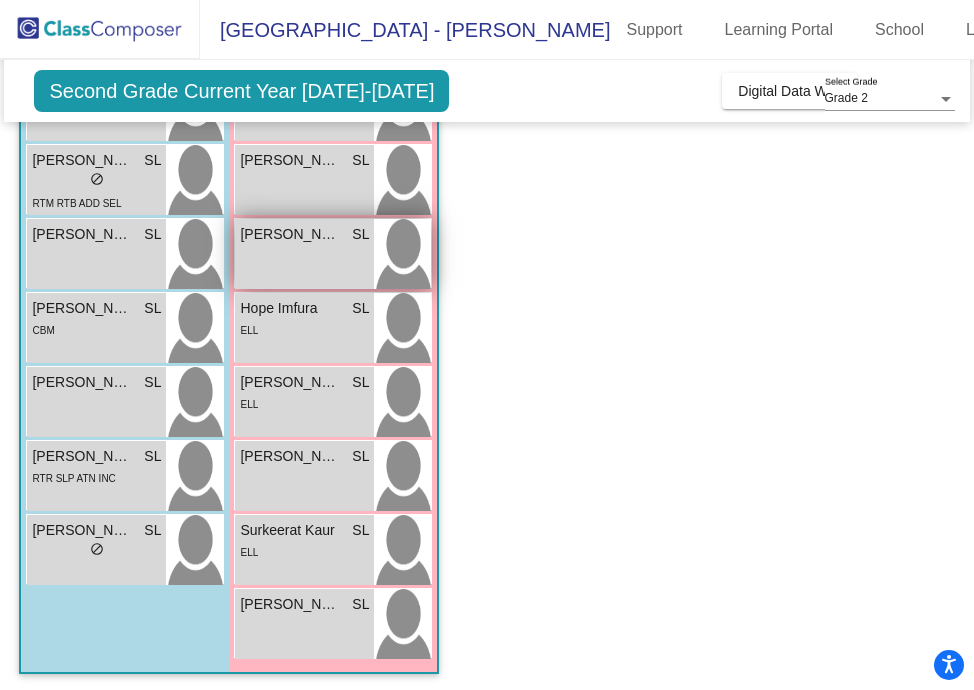 click on "[PERSON_NAME]" at bounding box center (290, 234) 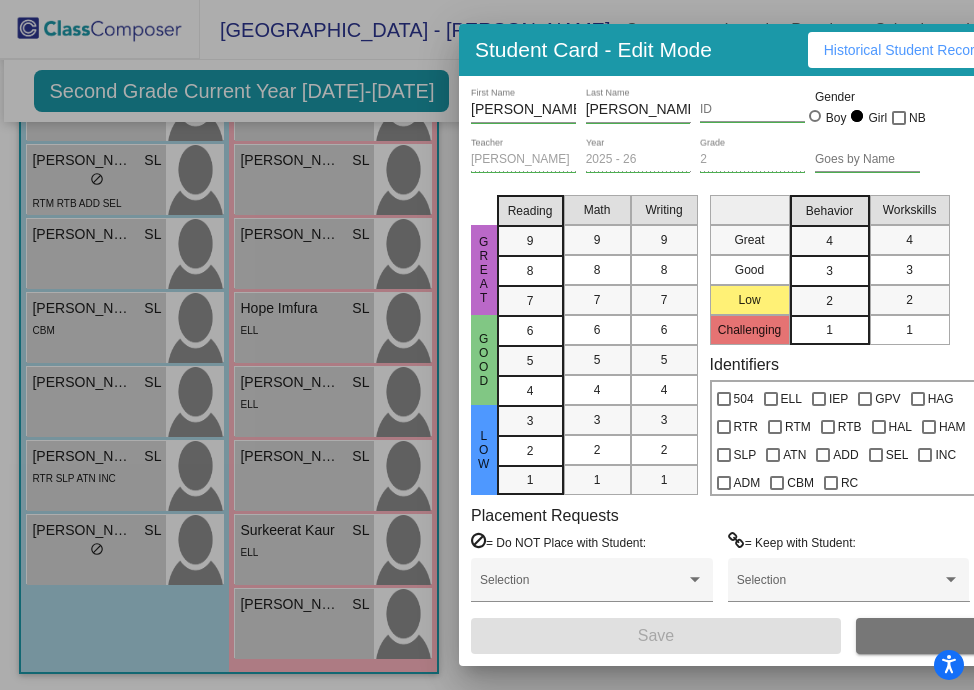 click at bounding box center [487, 345] 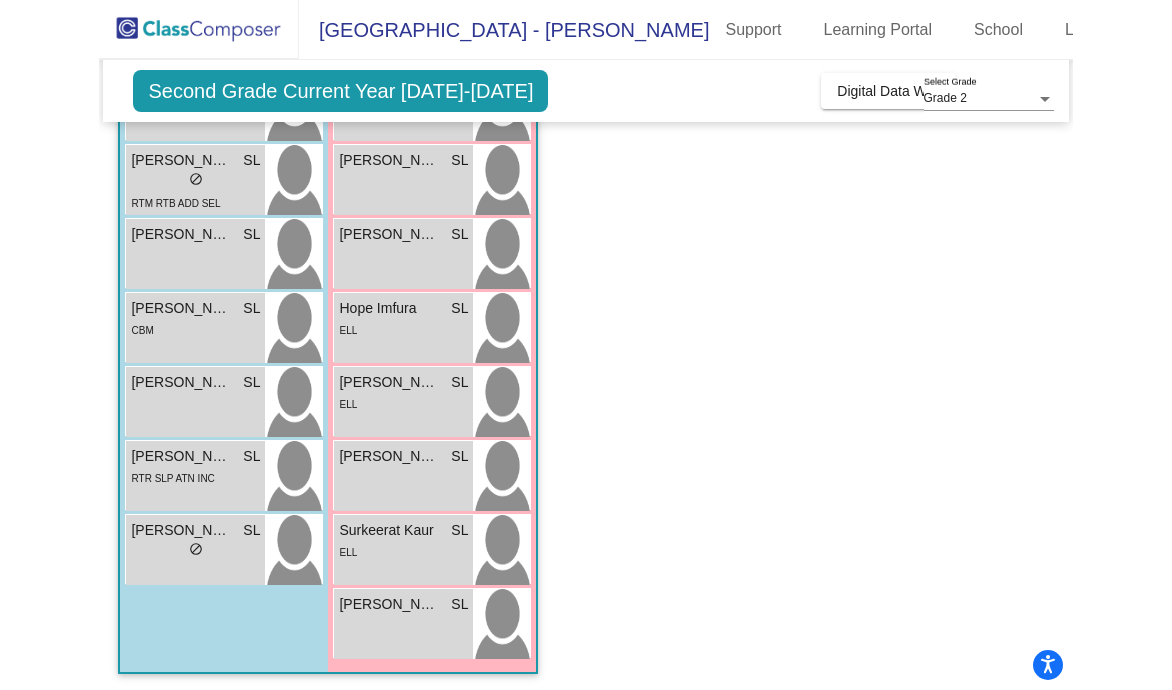 scroll, scrollTop: 0, scrollLeft: 0, axis: both 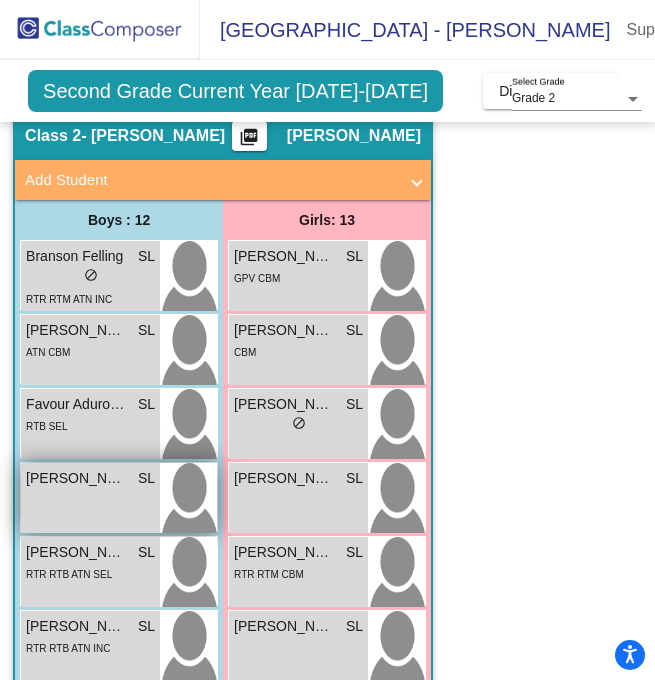 click on "[PERSON_NAME] SL lock do_not_disturb_alt" at bounding box center [90, 498] 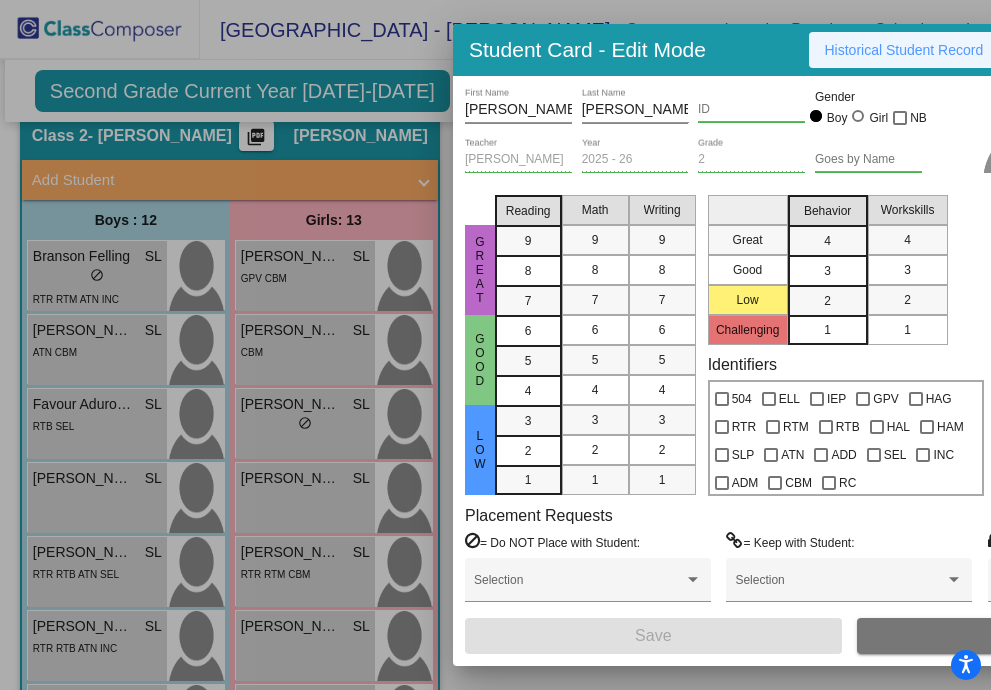 click on "Historical Student Record" at bounding box center (904, 50) 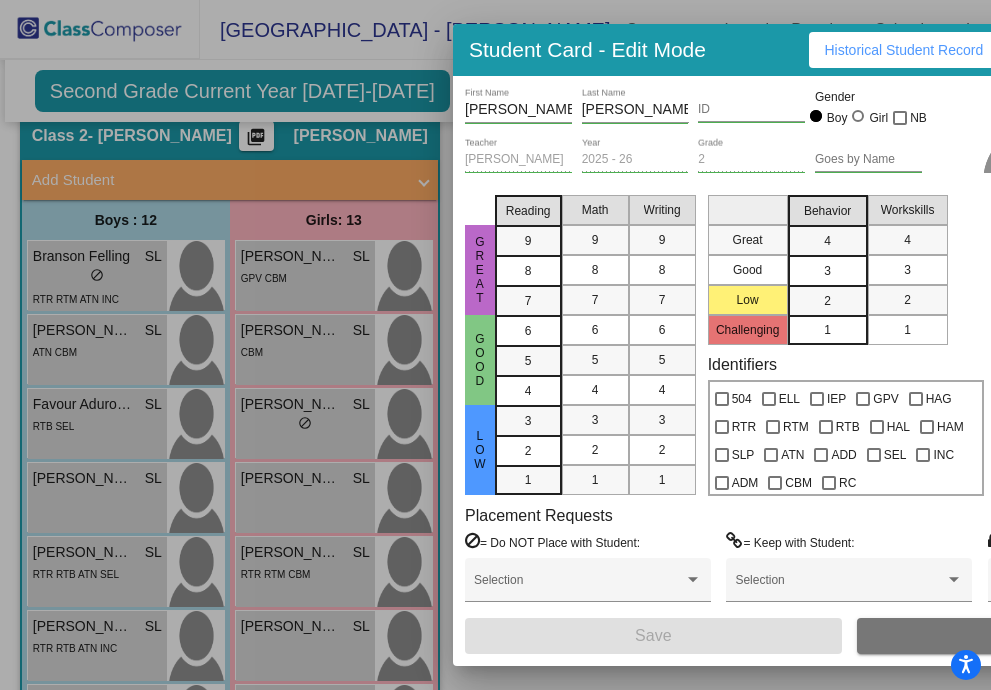 click at bounding box center [495, 345] 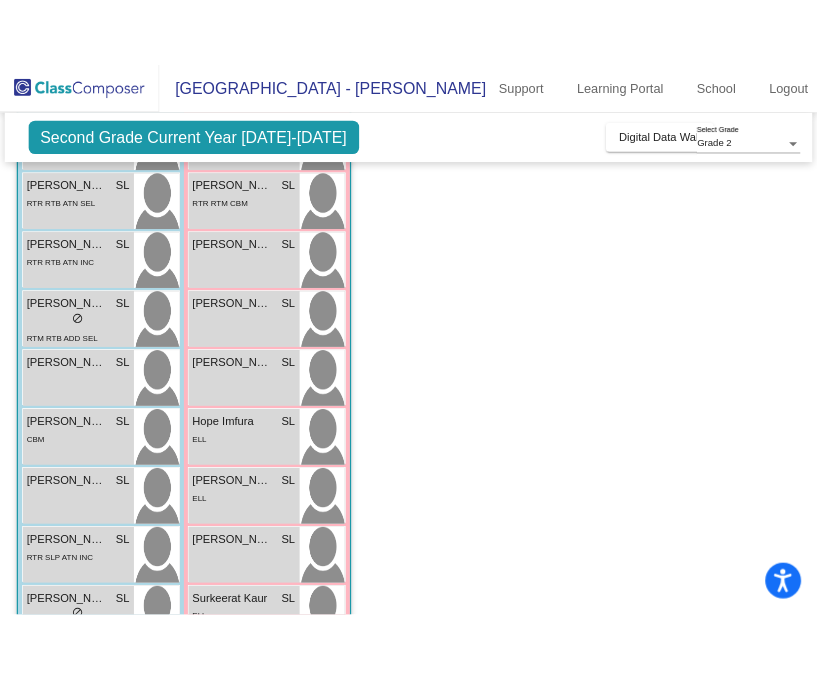 scroll, scrollTop: 660, scrollLeft: 0, axis: vertical 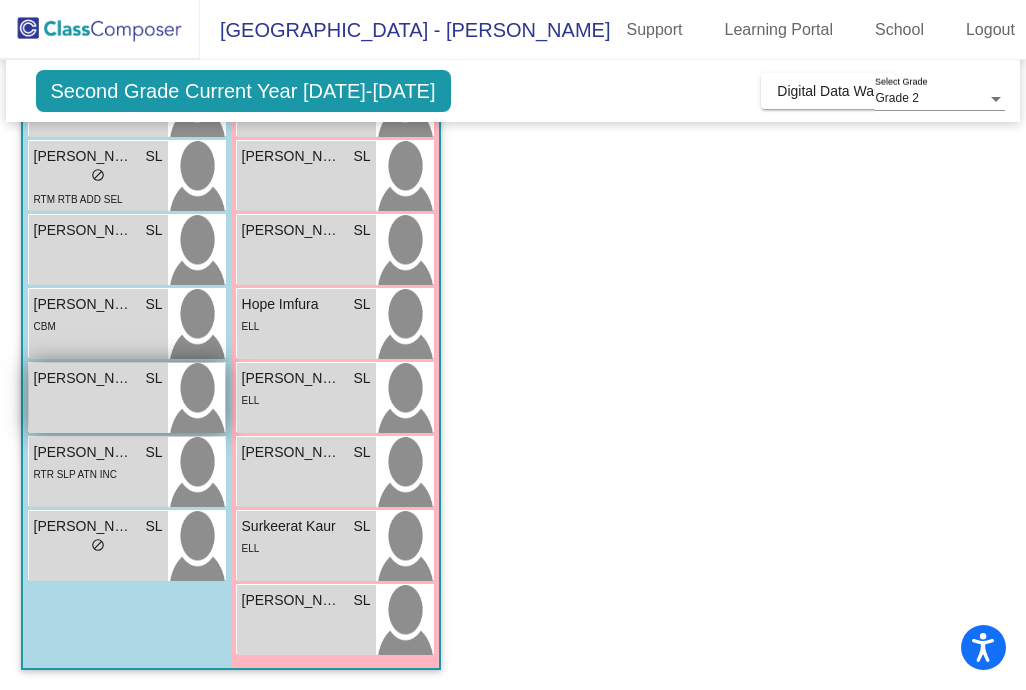 click on "[PERSON_NAME] SL lock do_not_disturb_alt" at bounding box center [98, 398] 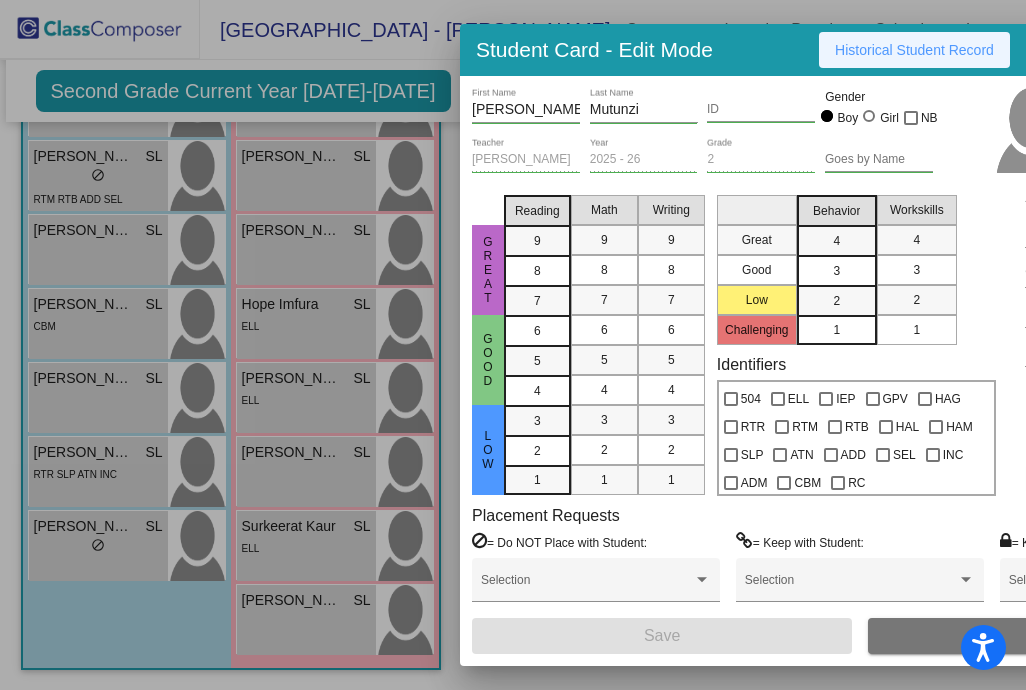 click on "Historical Student Record" at bounding box center (914, 50) 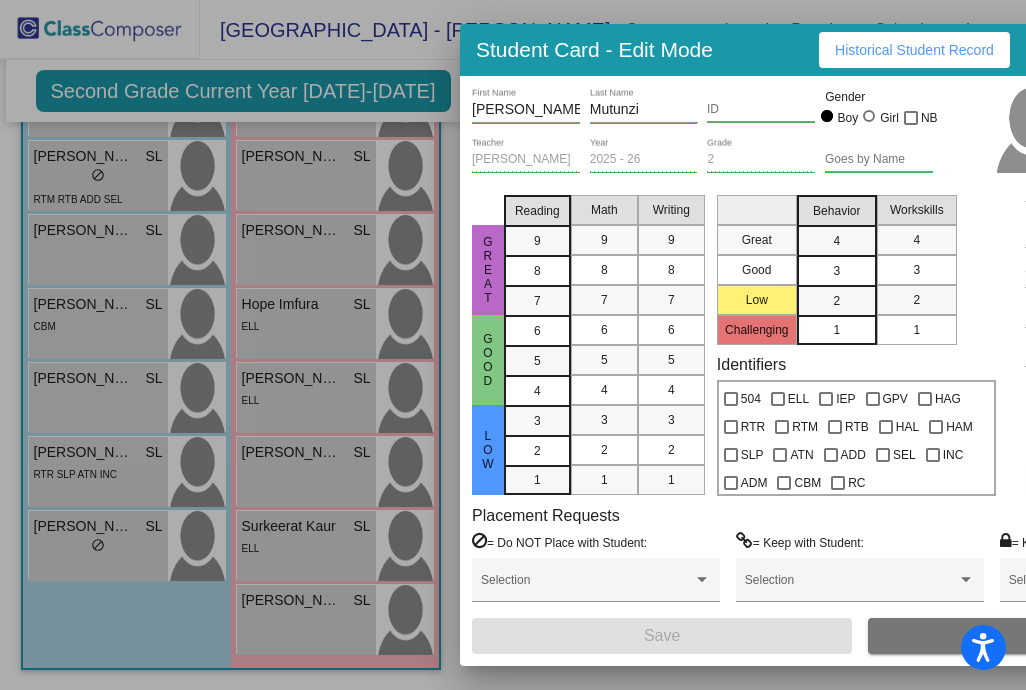 click at bounding box center [513, 345] 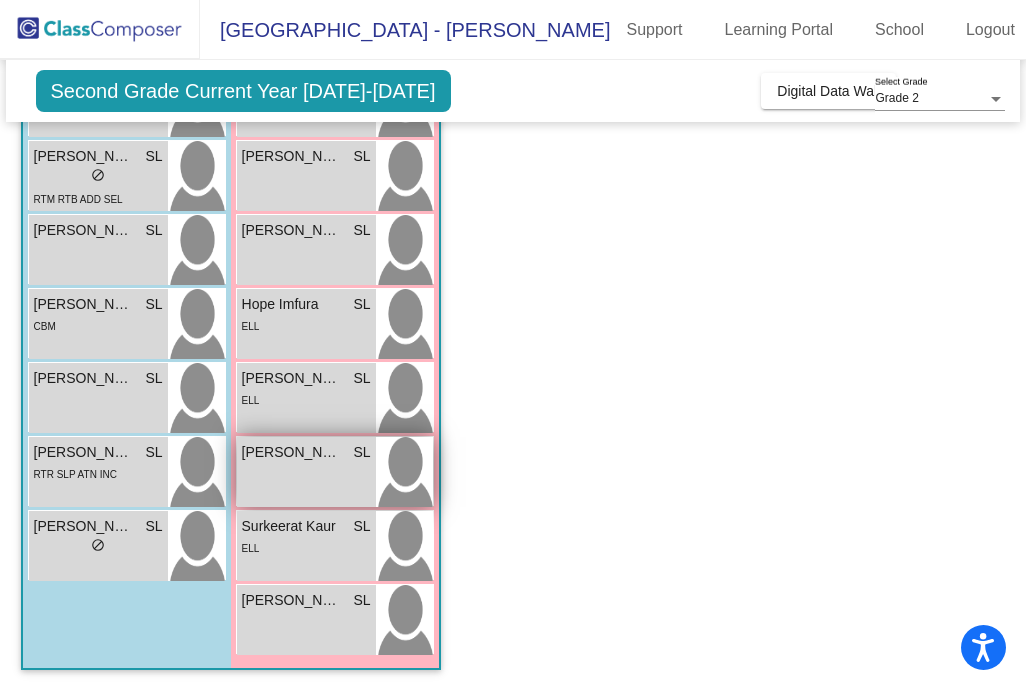 click on "Mithaella Ngindu SL lock do_not_disturb_alt" at bounding box center (306, 472) 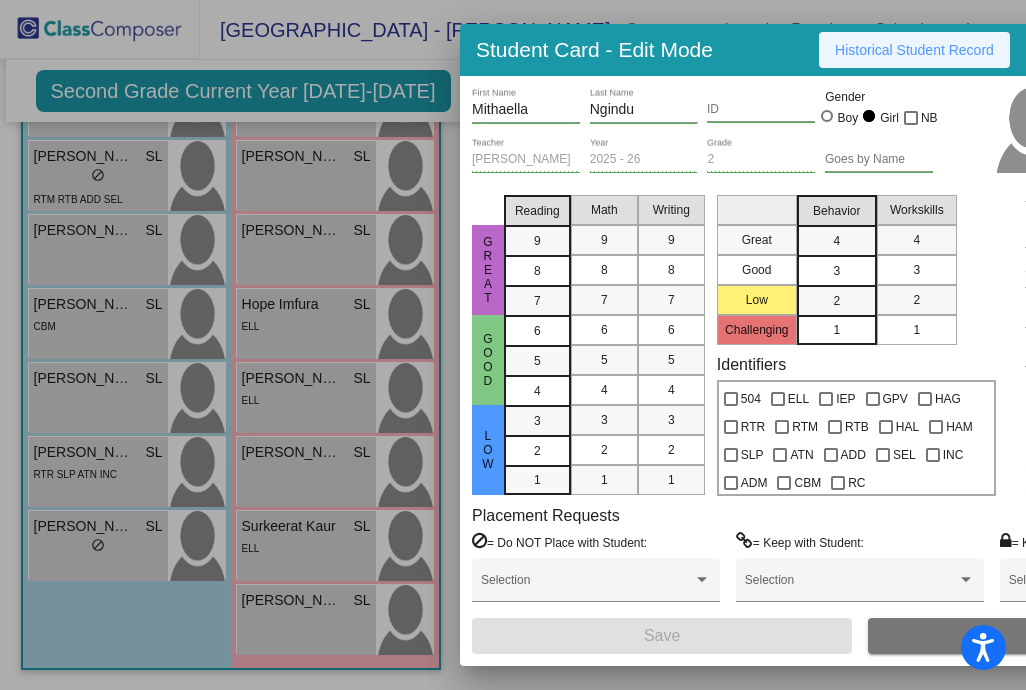 click on "Historical Student Record" at bounding box center (914, 50) 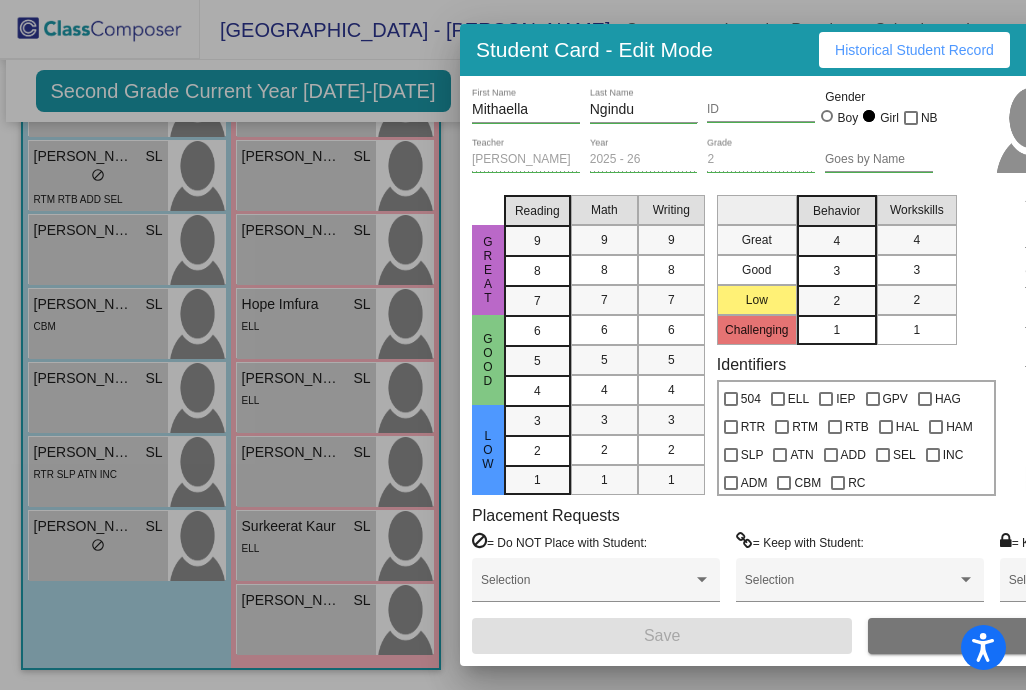 click at bounding box center (513, 345) 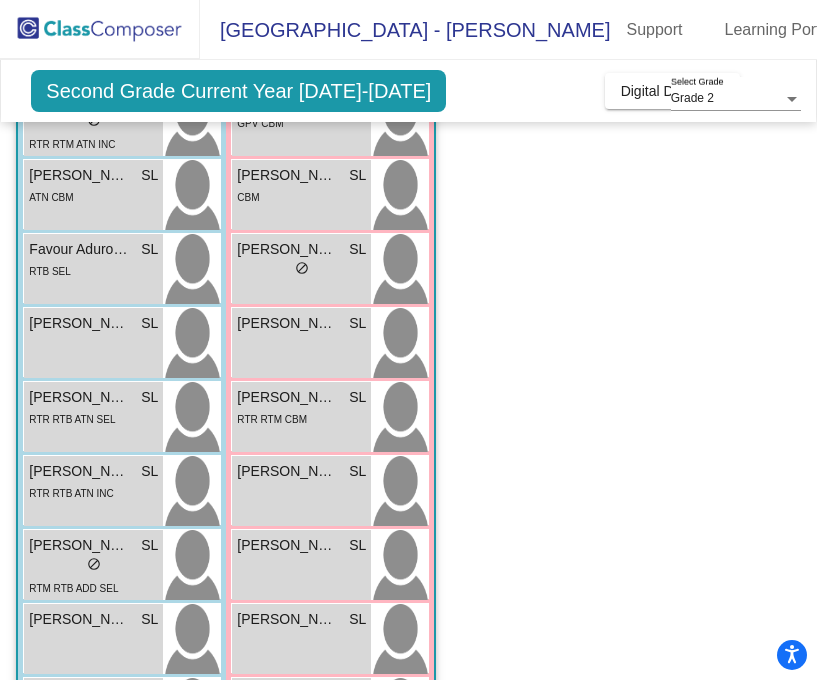 scroll, scrollTop: 269, scrollLeft: 0, axis: vertical 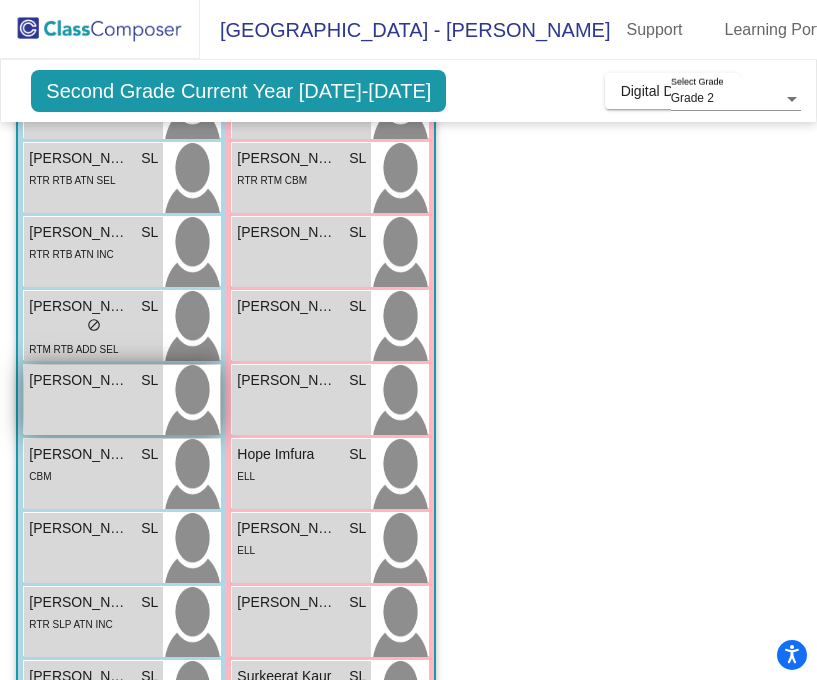 click on "[PERSON_NAME] lock do_not_disturb_alt" at bounding box center [93, 400] 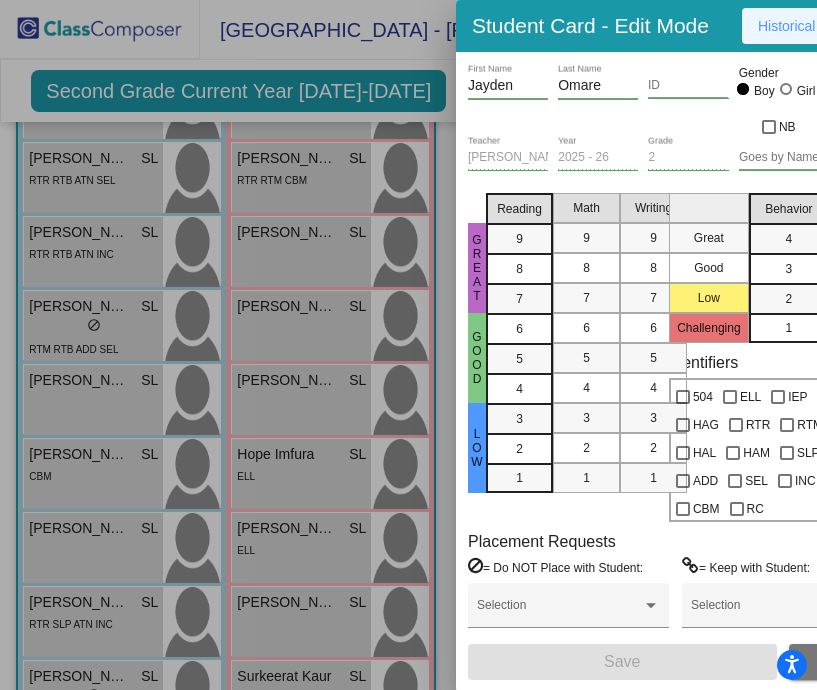 click on "Historical Student Record" at bounding box center [837, 26] 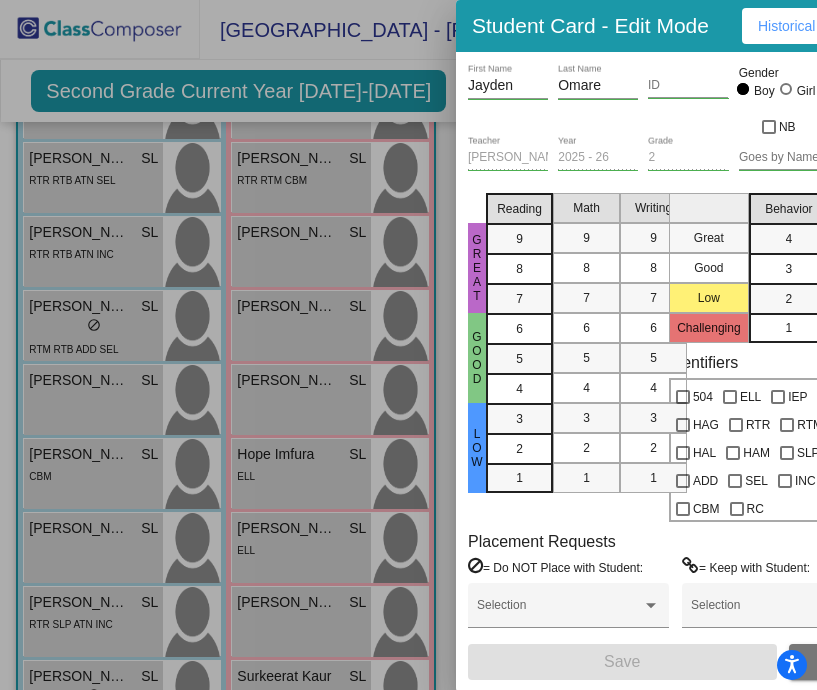 click on "Great   Good   Low" at bounding box center (477, 353) 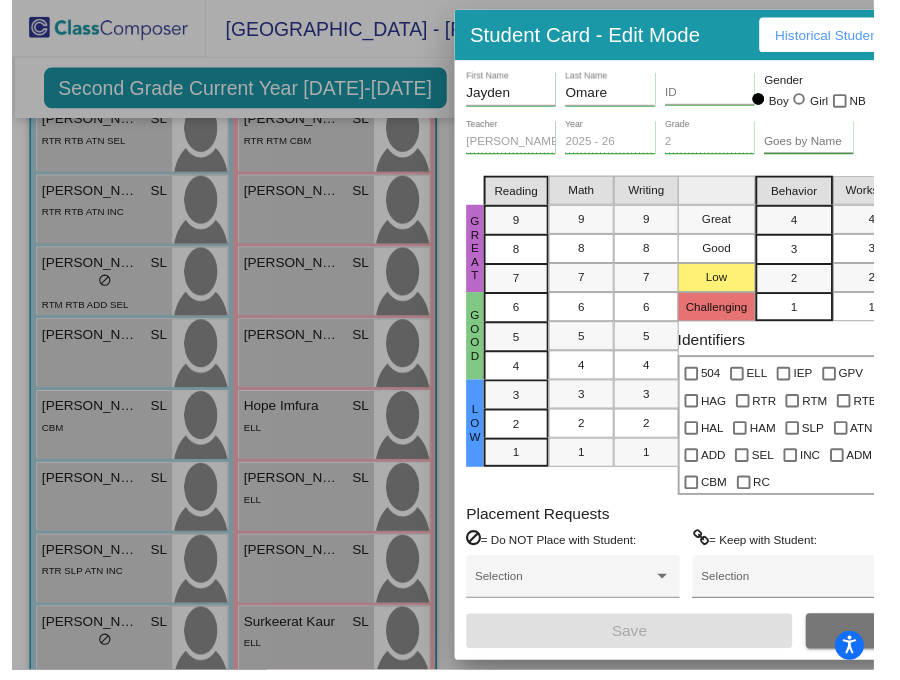 scroll, scrollTop: 510, scrollLeft: 0, axis: vertical 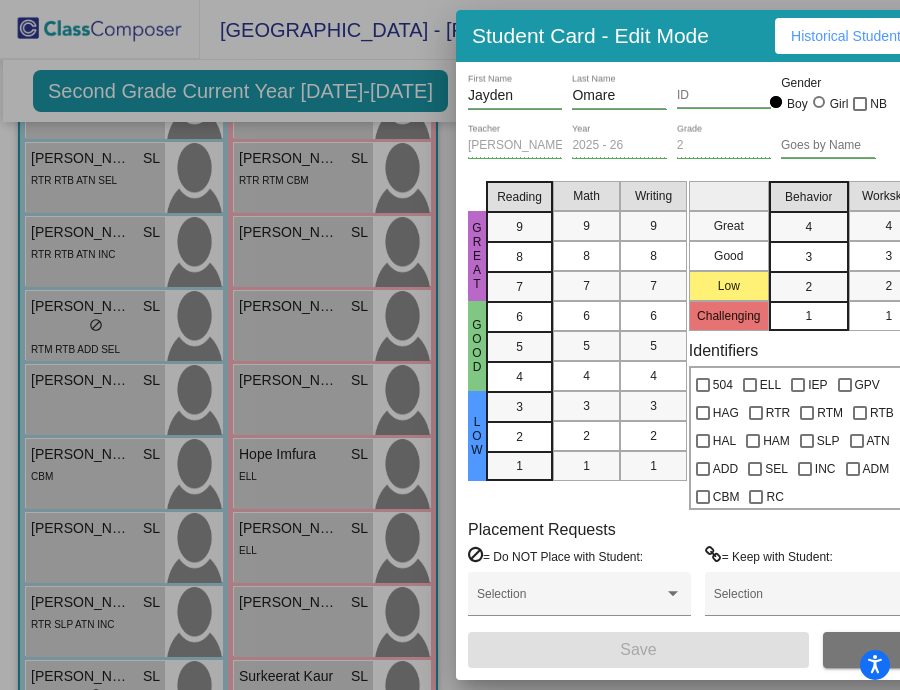 click at bounding box center [450, 345] 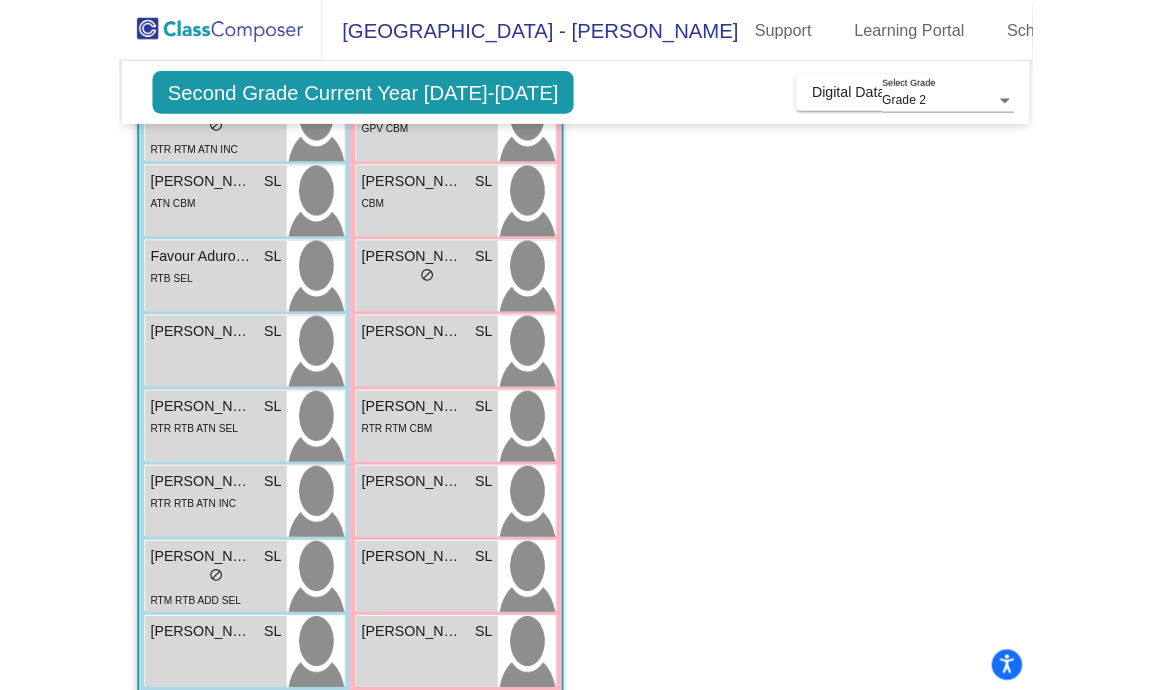scroll, scrollTop: 269, scrollLeft: 0, axis: vertical 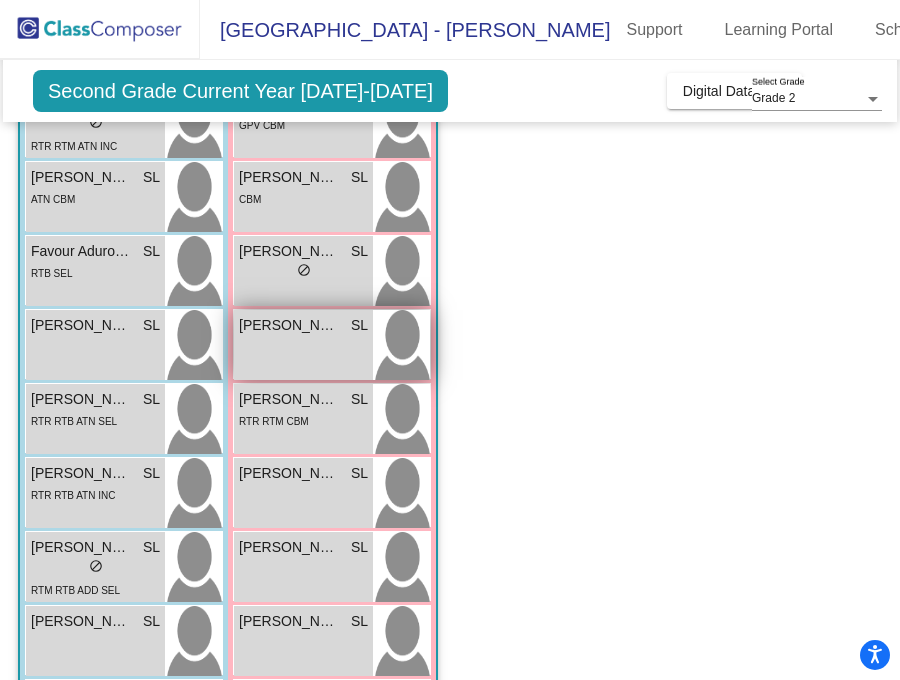 click on "[PERSON_NAME] SL lock do_not_disturb_alt" at bounding box center [303, 345] 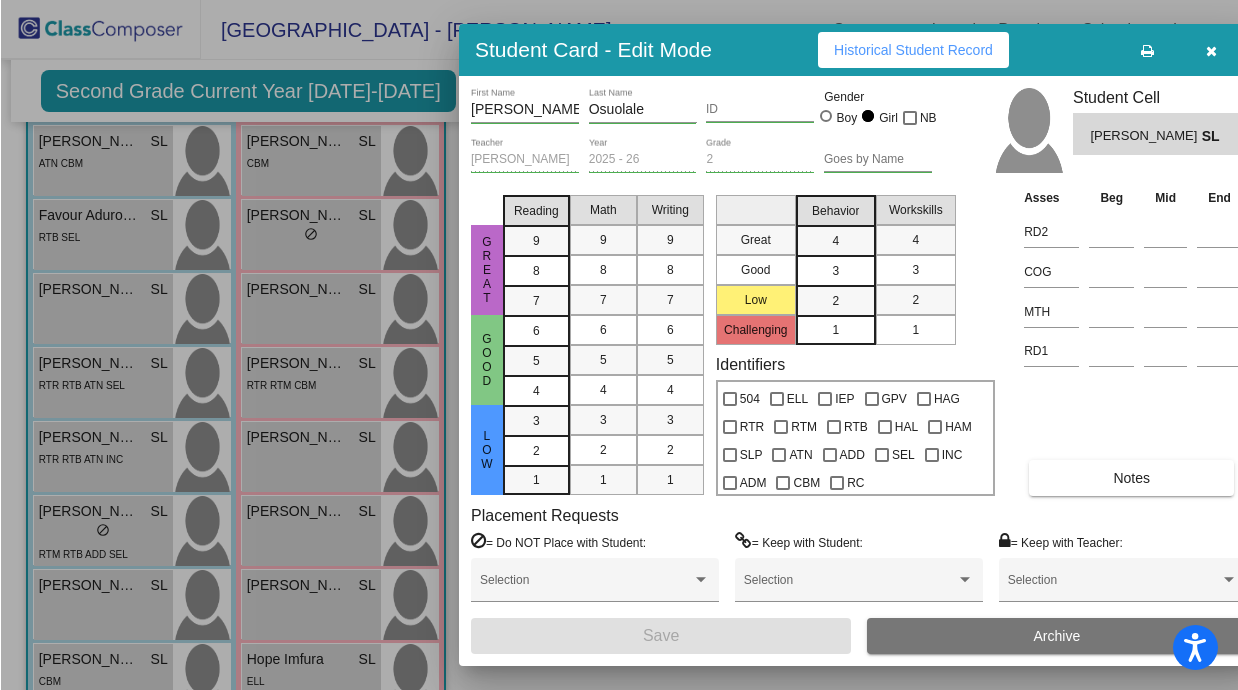 scroll, scrollTop: 233, scrollLeft: 0, axis: vertical 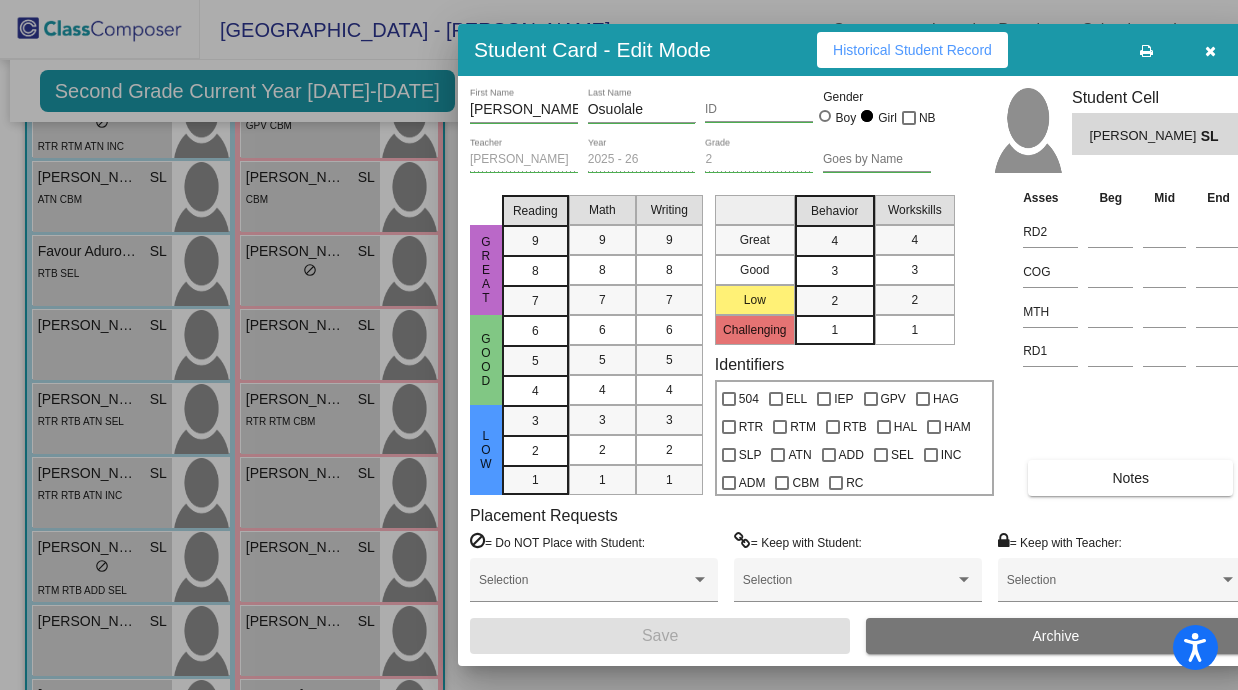 click at bounding box center [619, 345] 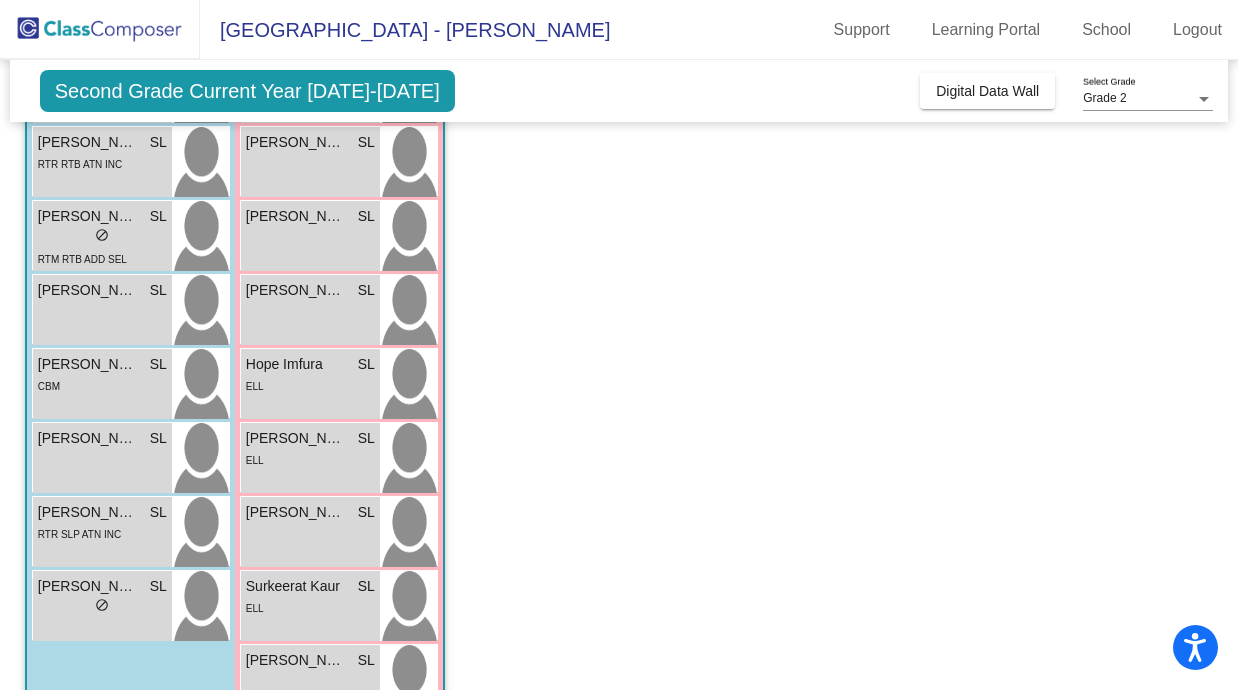 scroll, scrollTop: 624, scrollLeft: 0, axis: vertical 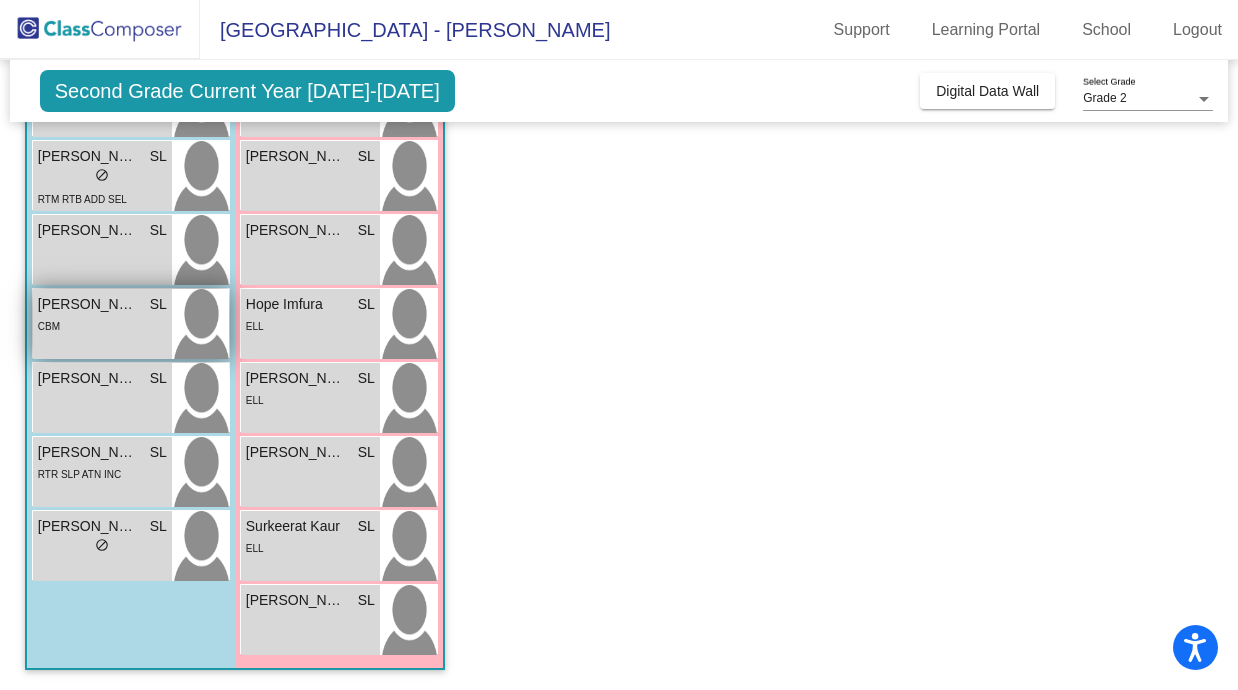 click on "[PERSON_NAME] SL lock do_not_disturb_alt CBM" at bounding box center [102, 324] 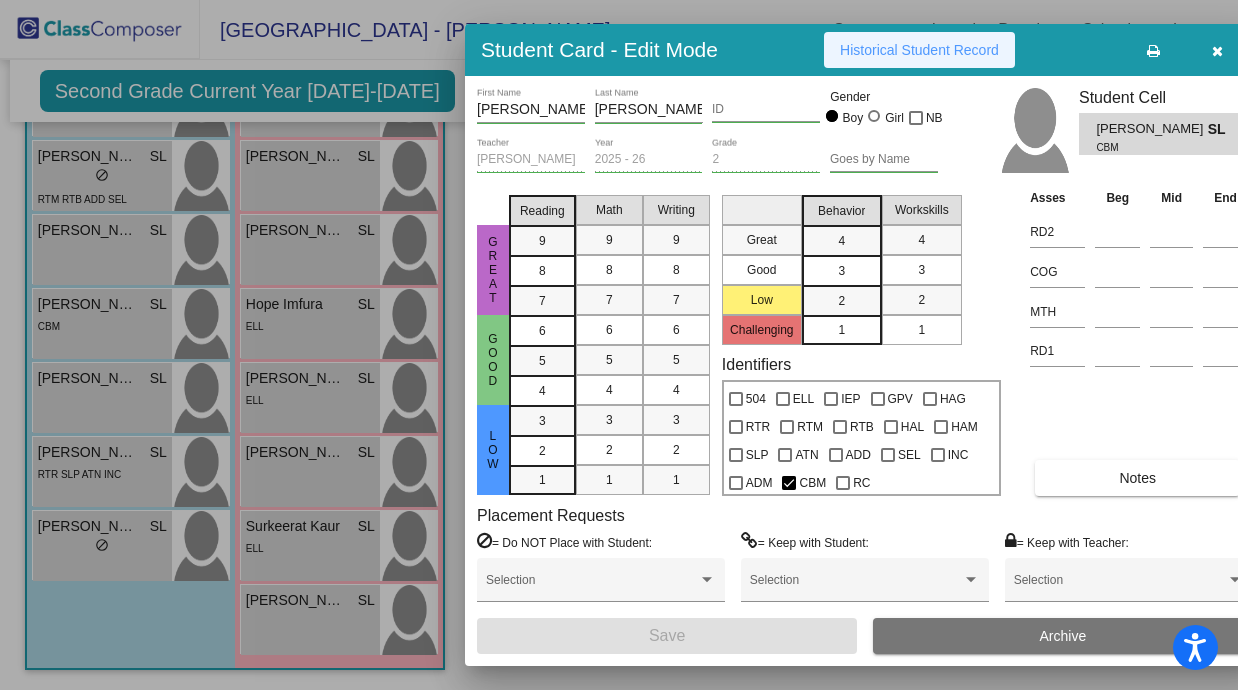 click on "Historical Student Record" at bounding box center (919, 50) 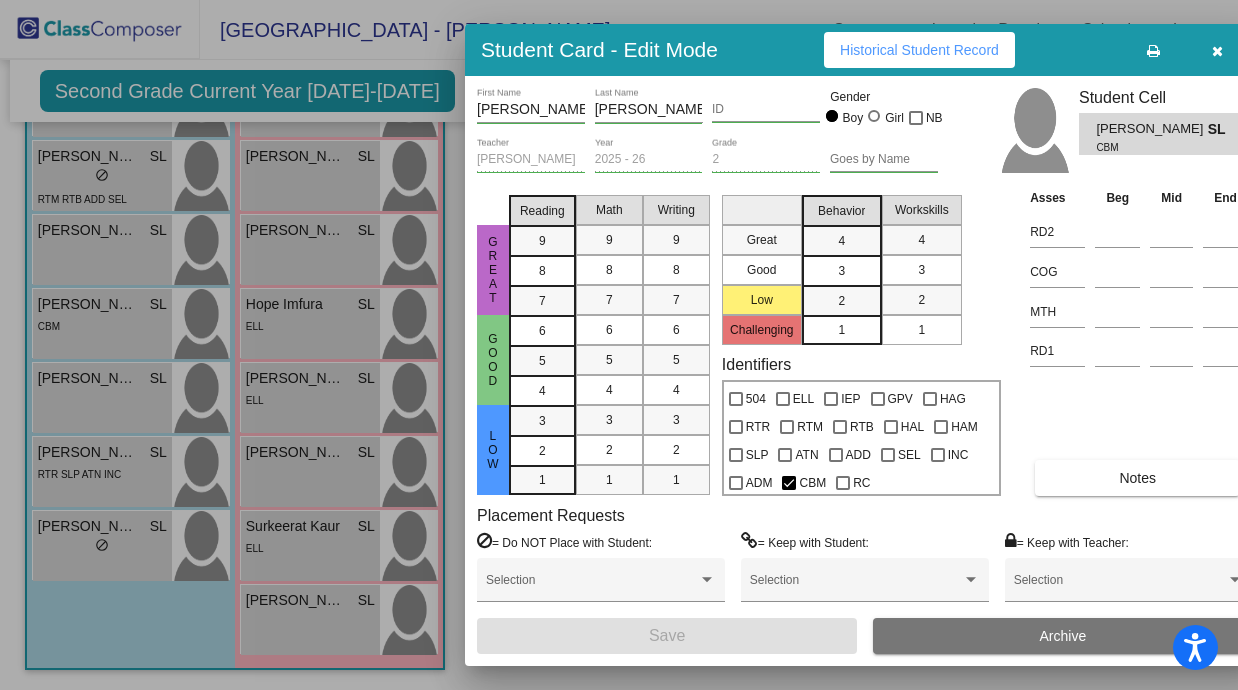click on "Placement Requests  = Do NOT Place with Student:   Selection  = Keep with Student:   Selection  = Keep with Teacher:   Selection" at bounding box center [865, 562] 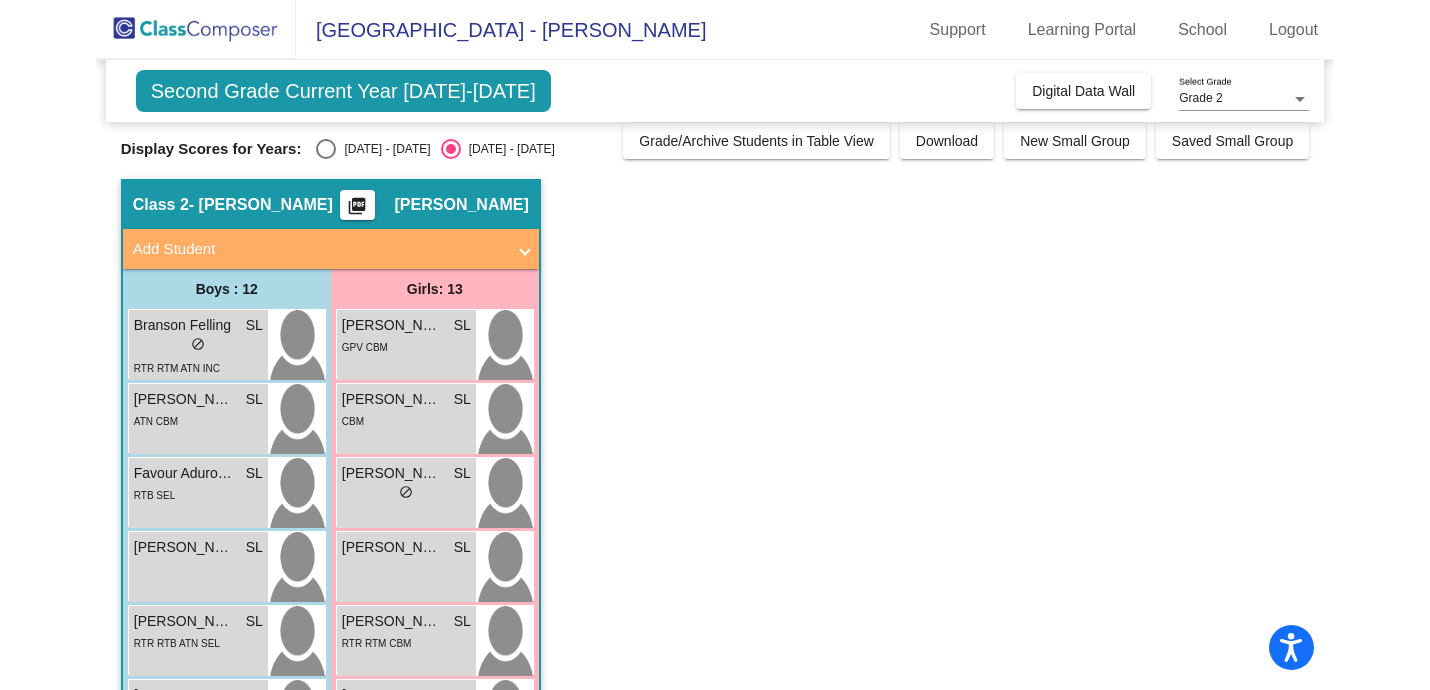 scroll, scrollTop: 0, scrollLeft: 0, axis: both 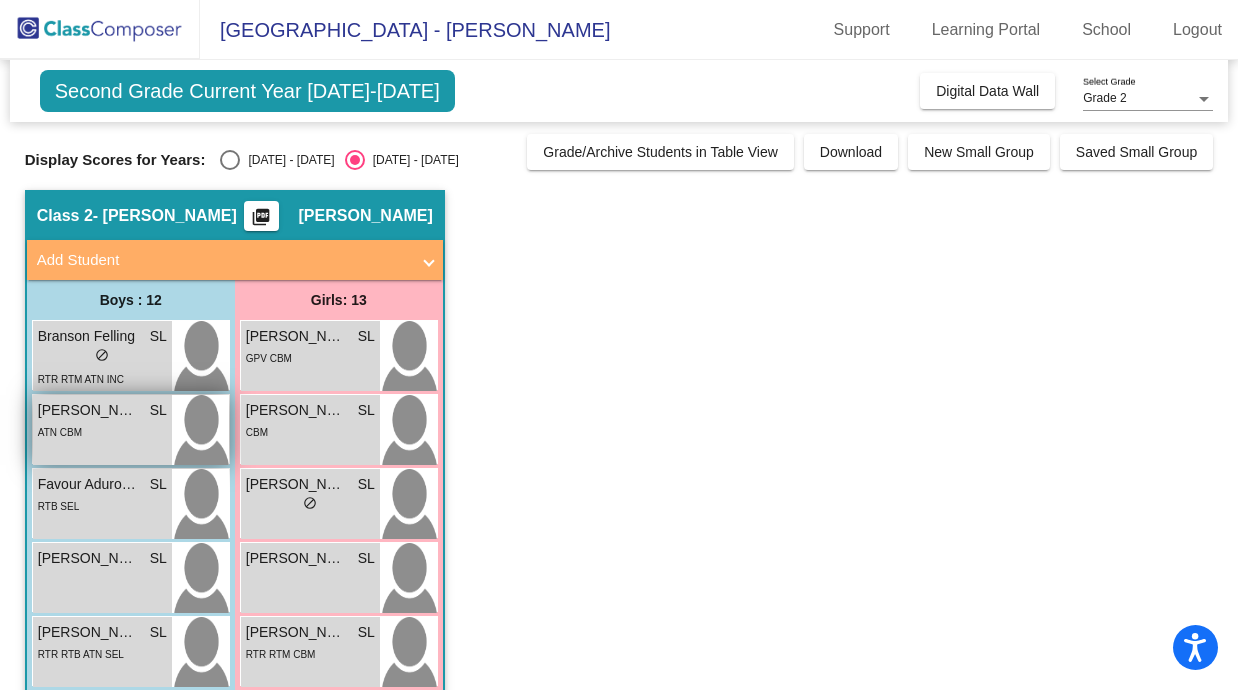 click on "[PERSON_NAME] SL lock do_not_disturb_alt ATN CBM" at bounding box center [102, 430] 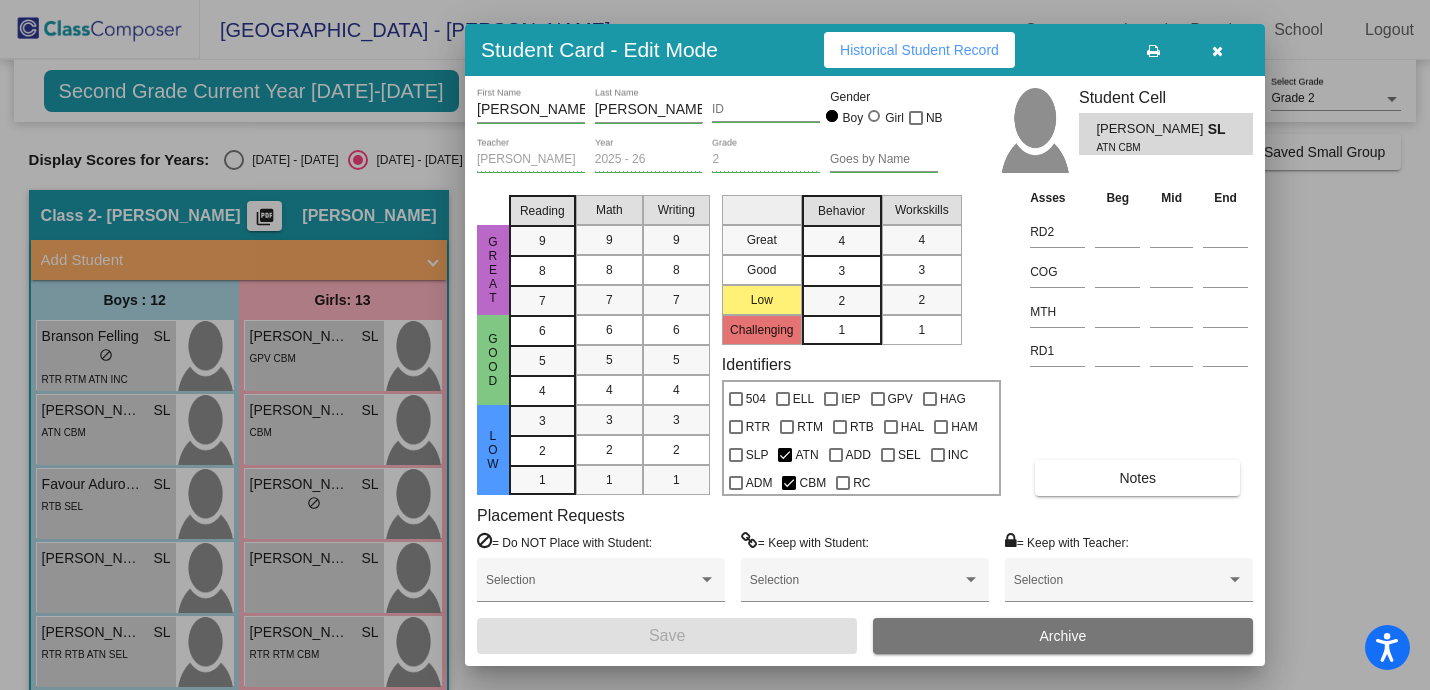 click at bounding box center (715, 345) 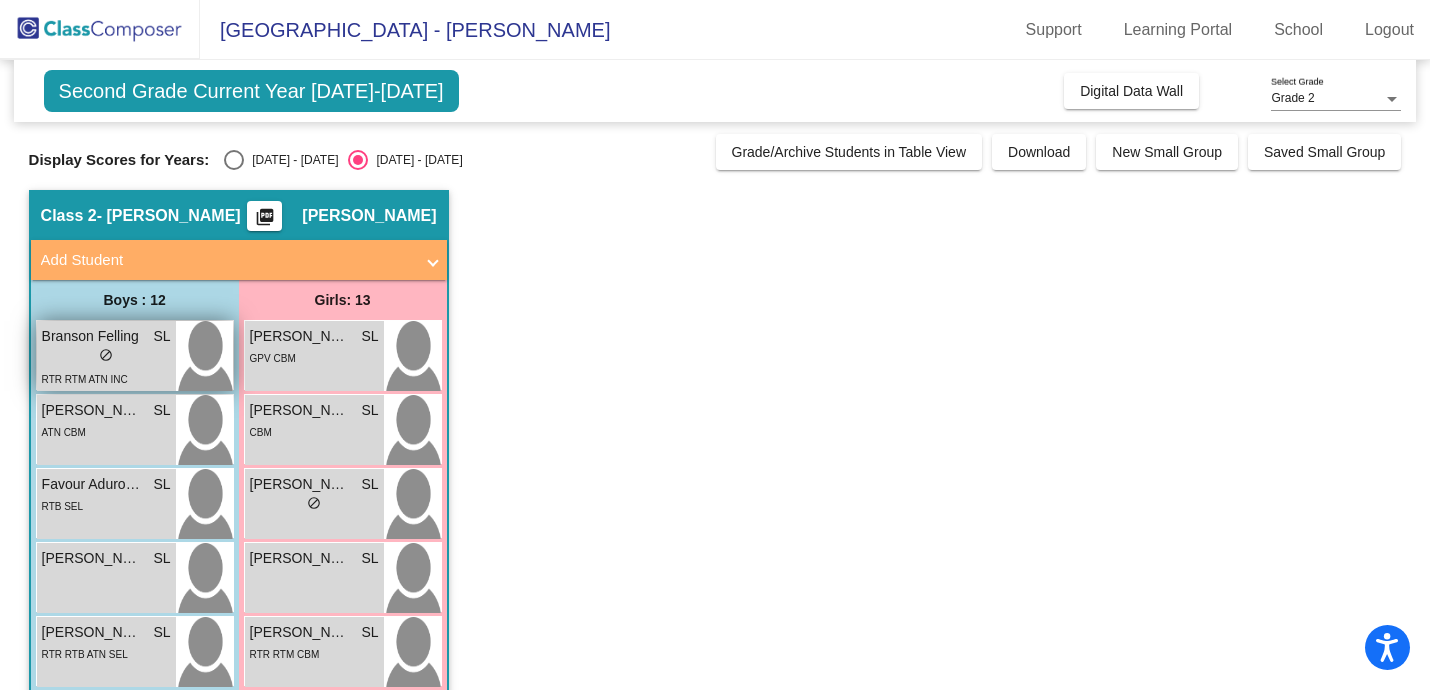 click on "RTR RTM ATN INC" at bounding box center (85, 379) 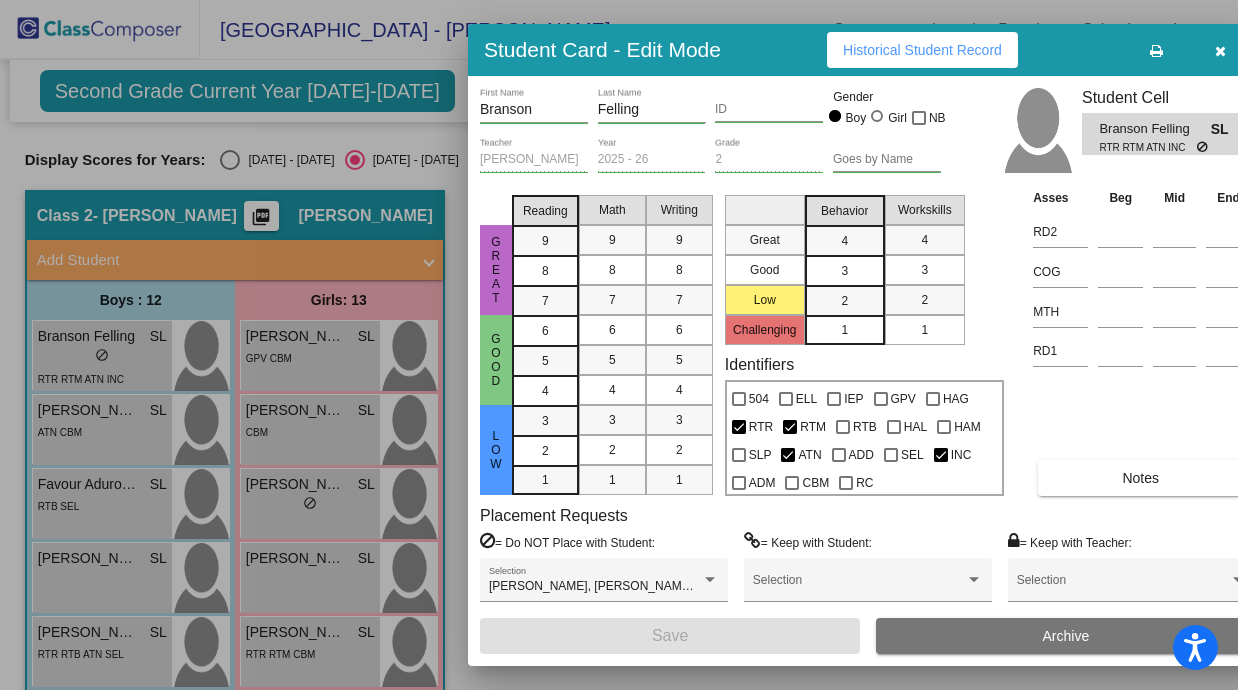 click at bounding box center [619, 345] 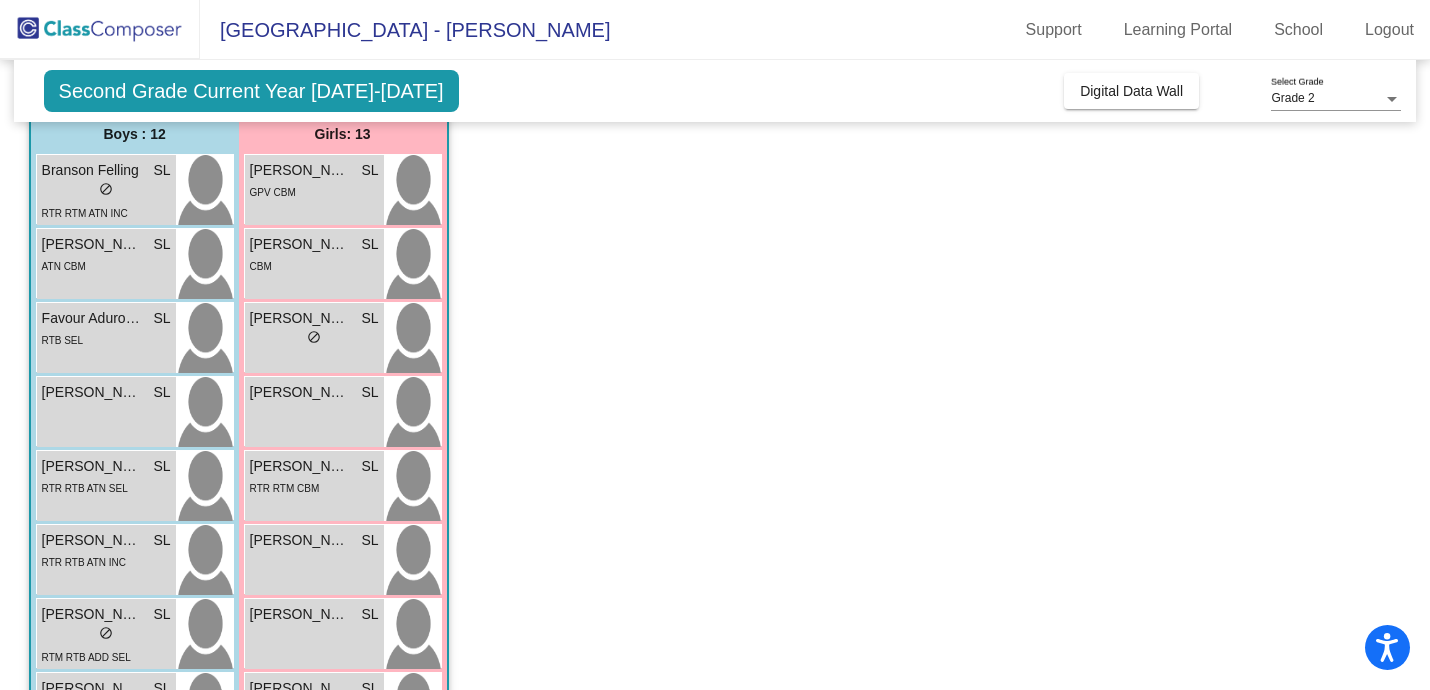 scroll, scrollTop: 163, scrollLeft: 0, axis: vertical 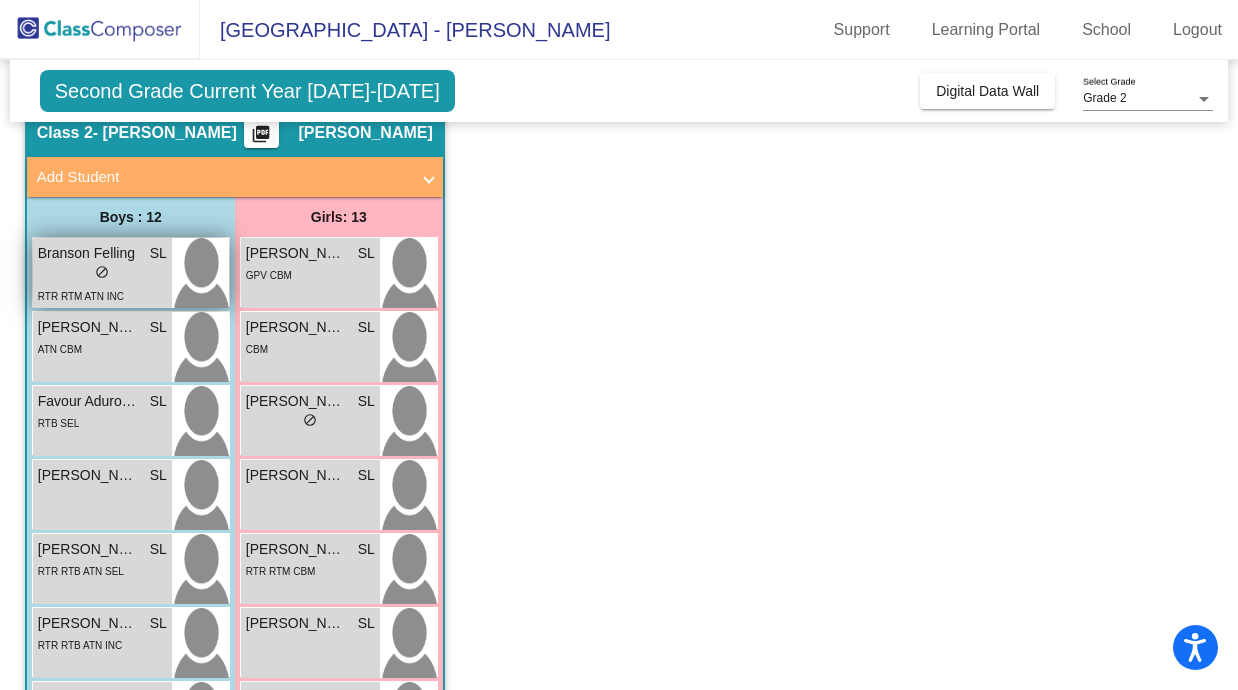 click on "RTR RTM ATN INC" at bounding box center [81, 296] 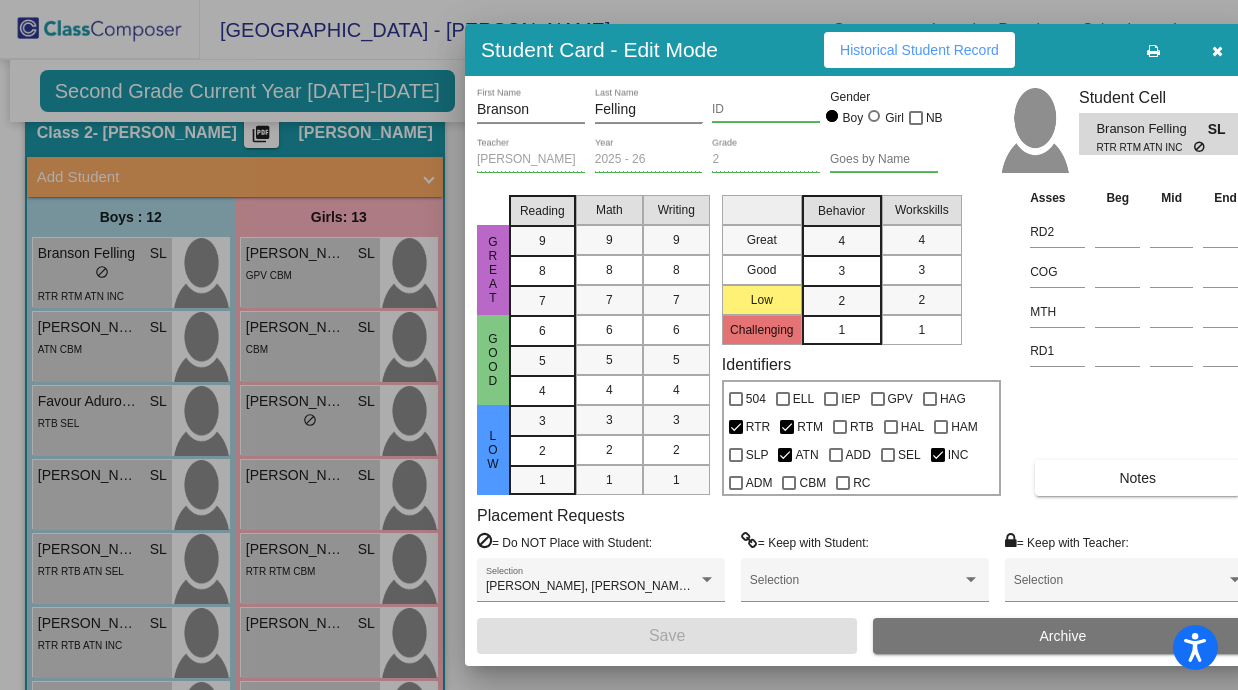 click at bounding box center [1217, 51] 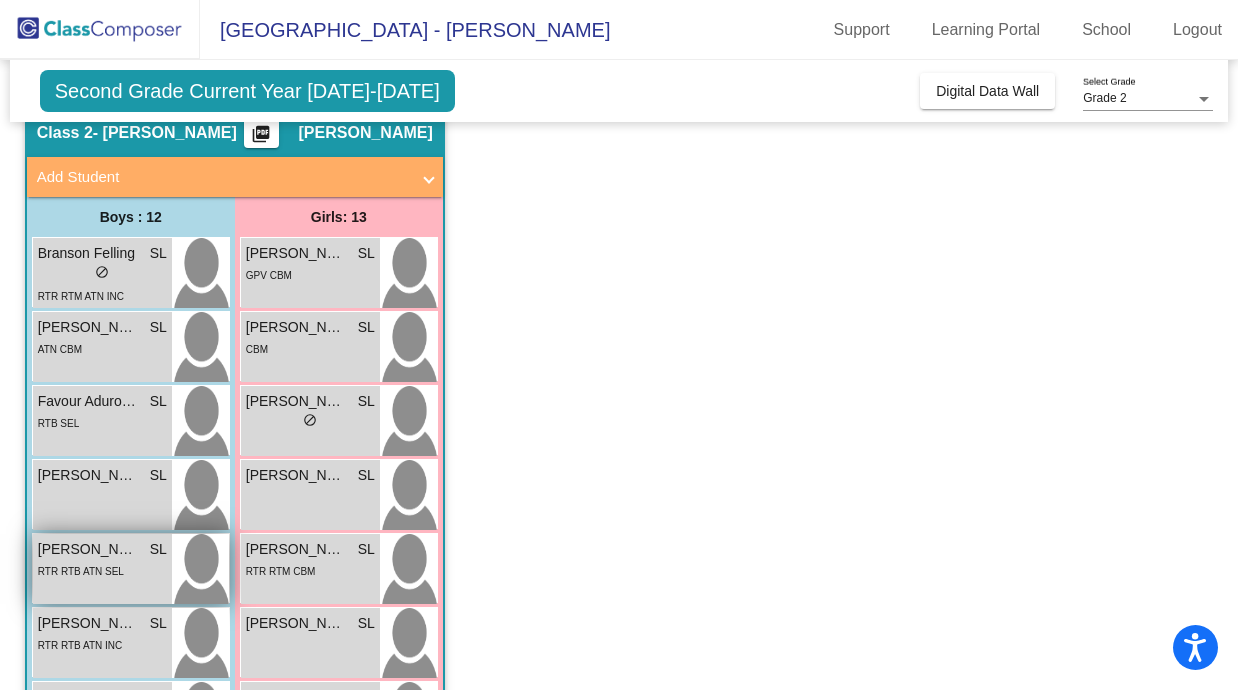 click on "[PERSON_NAME] [PERSON_NAME] lock do_not_disturb_alt RTR RTB ATN SEL" at bounding box center (102, 569) 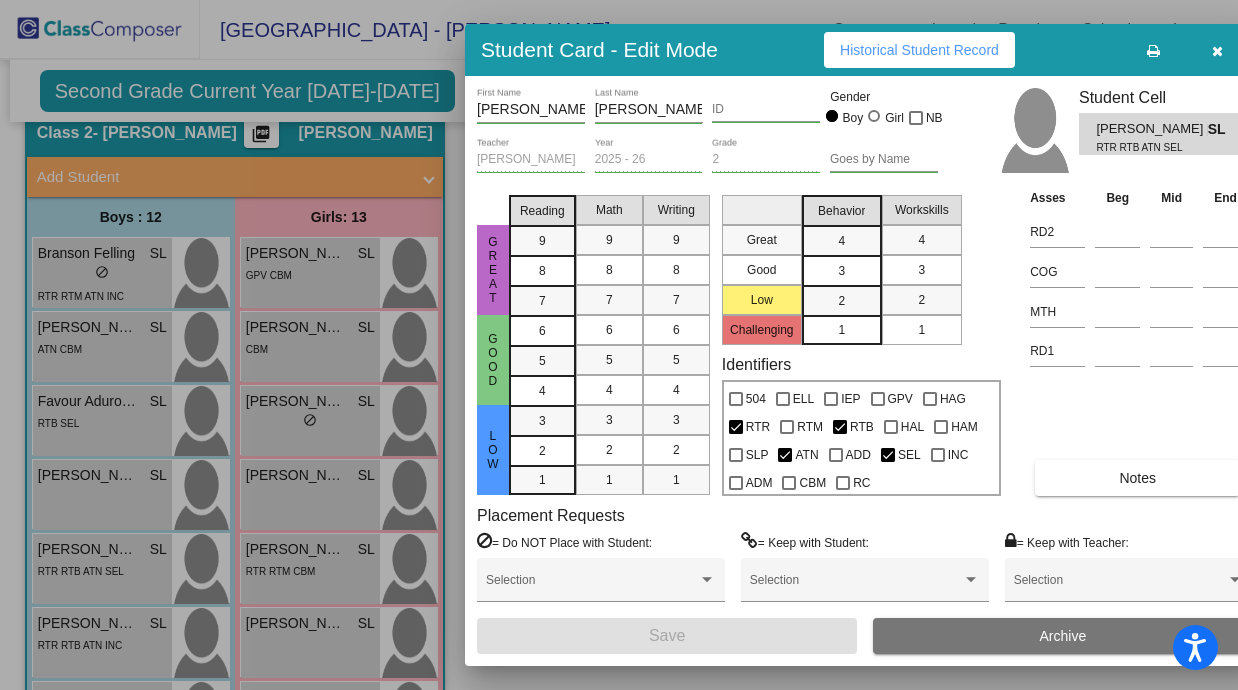 click at bounding box center [1217, 51] 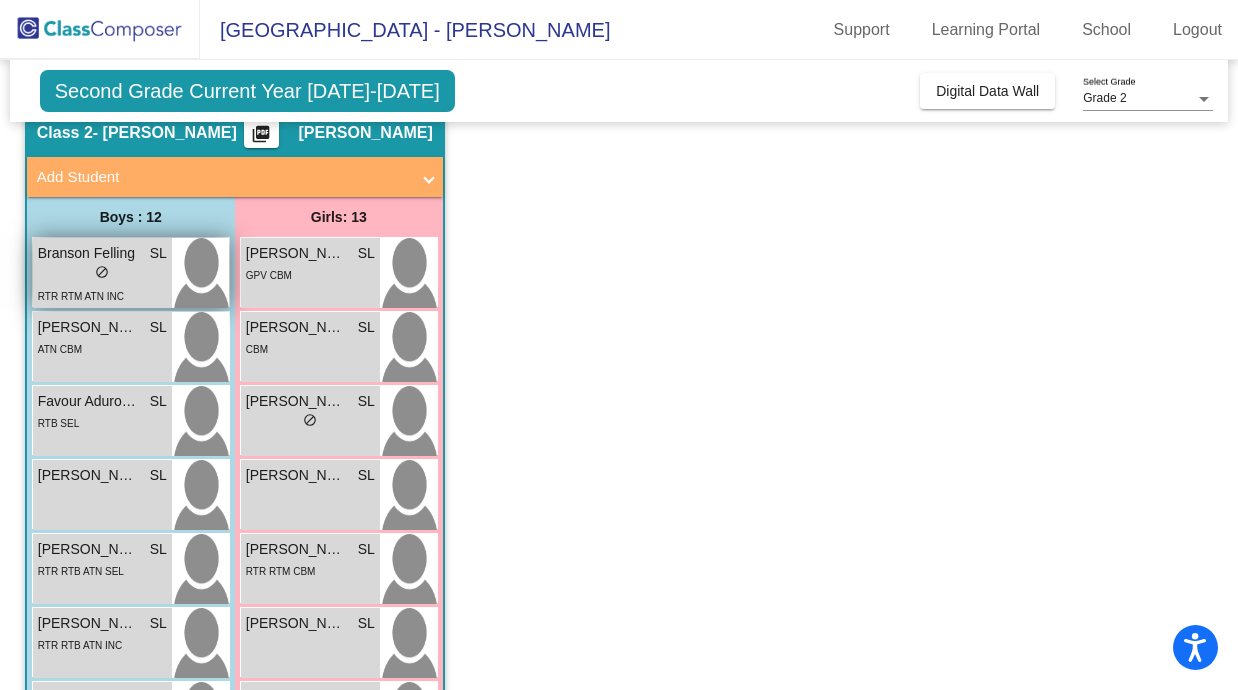 click on "lock do_not_disturb_alt" at bounding box center (102, 274) 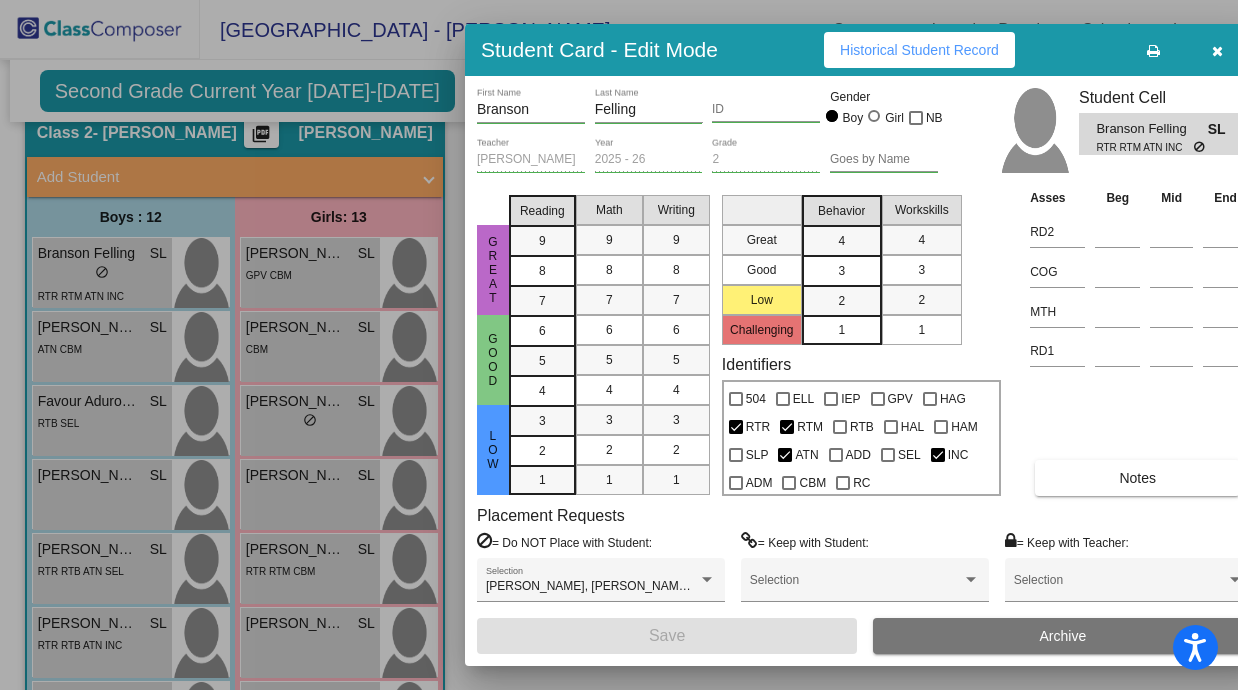 click on "Historical Student Record" at bounding box center (919, 50) 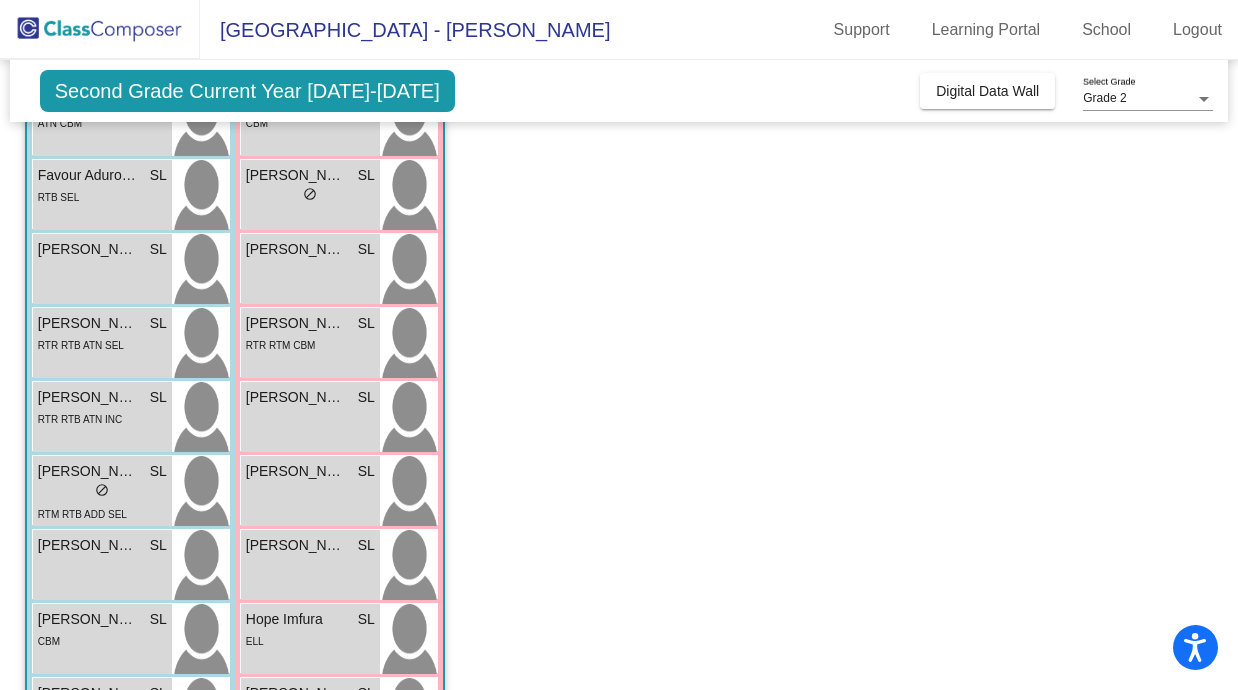 scroll, scrollTop: 307, scrollLeft: 0, axis: vertical 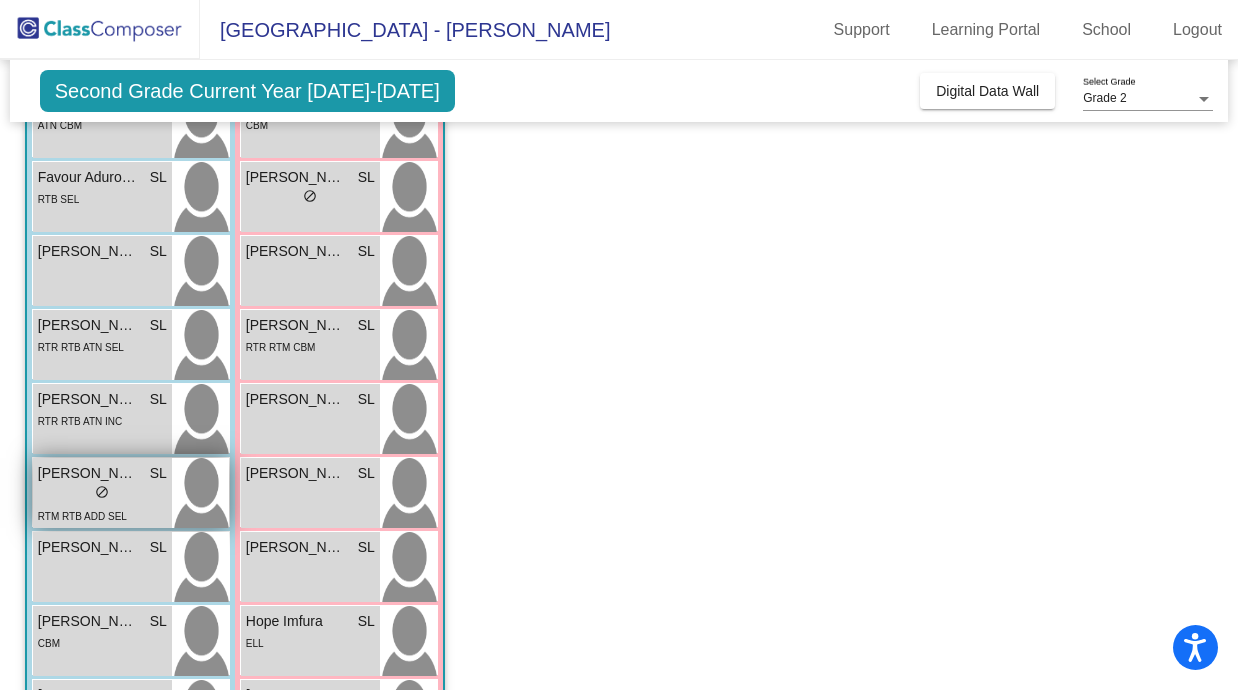 click on "lock do_not_disturb_alt" at bounding box center (102, 494) 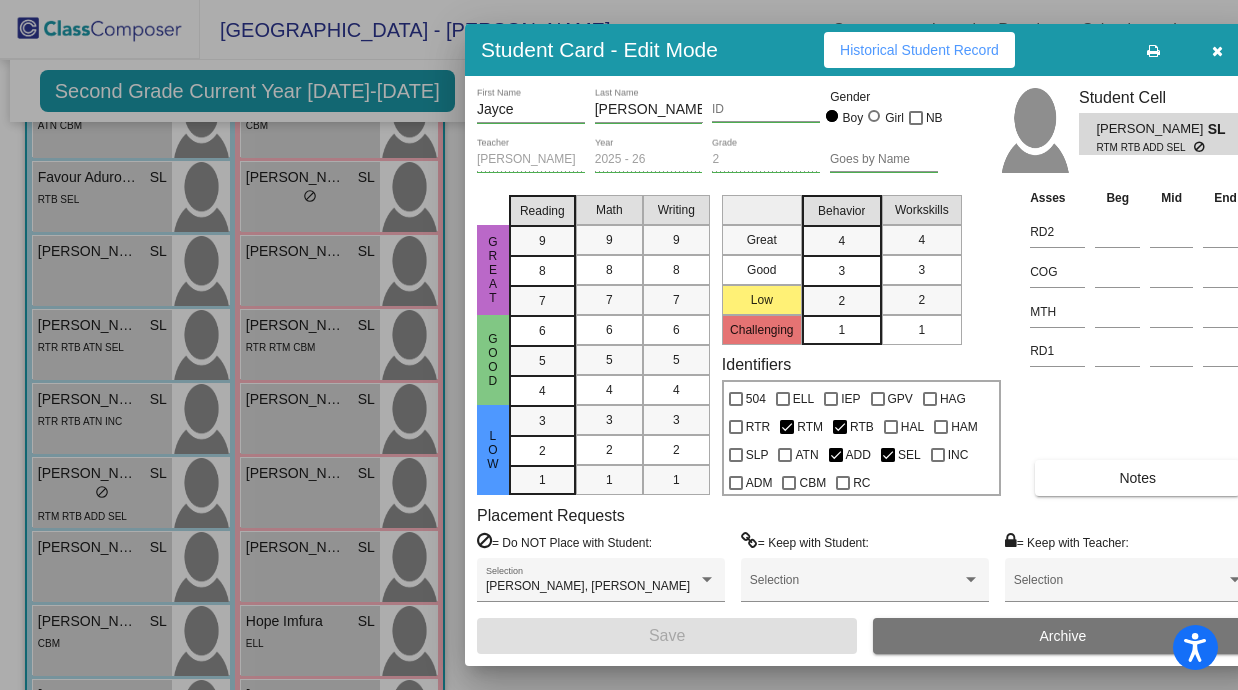 click at bounding box center (619, 345) 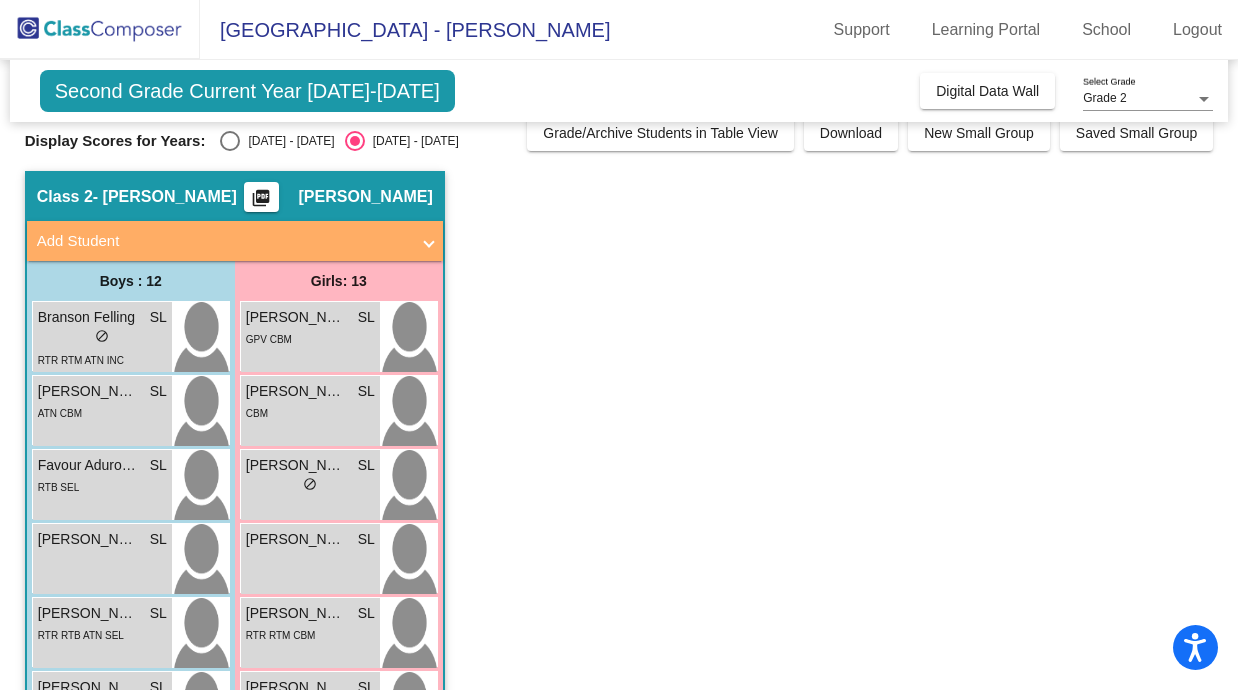 scroll, scrollTop: 21, scrollLeft: 0, axis: vertical 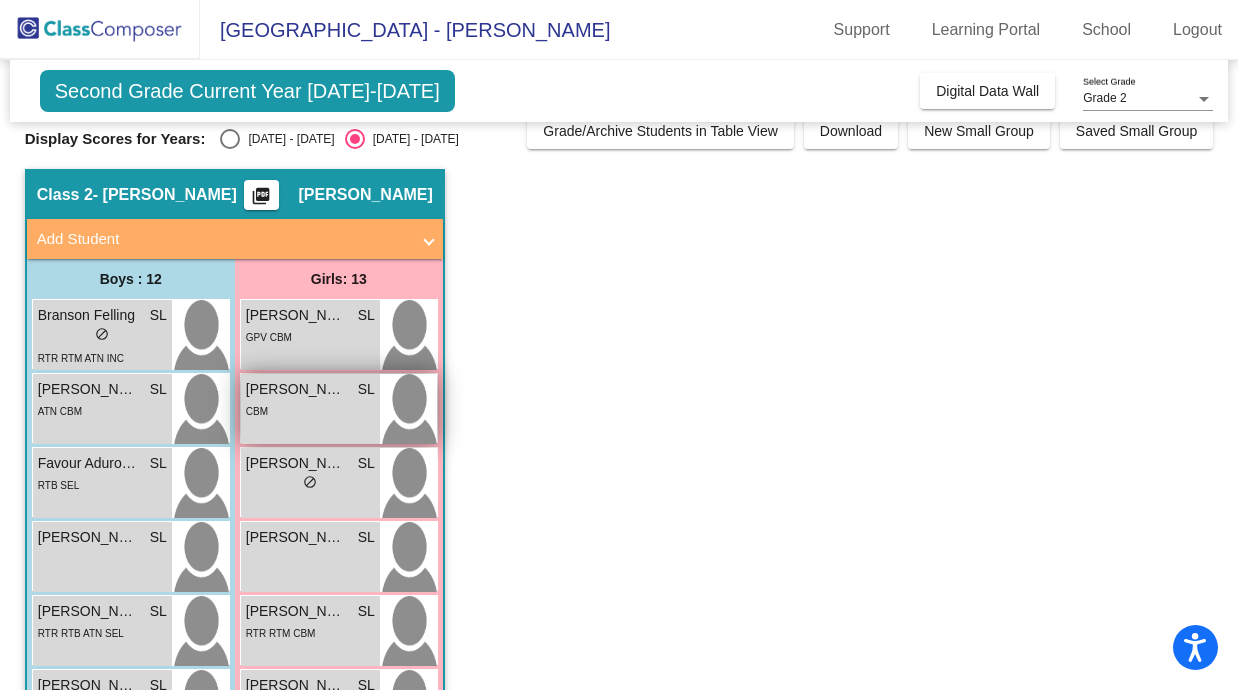 click at bounding box center [408, 409] 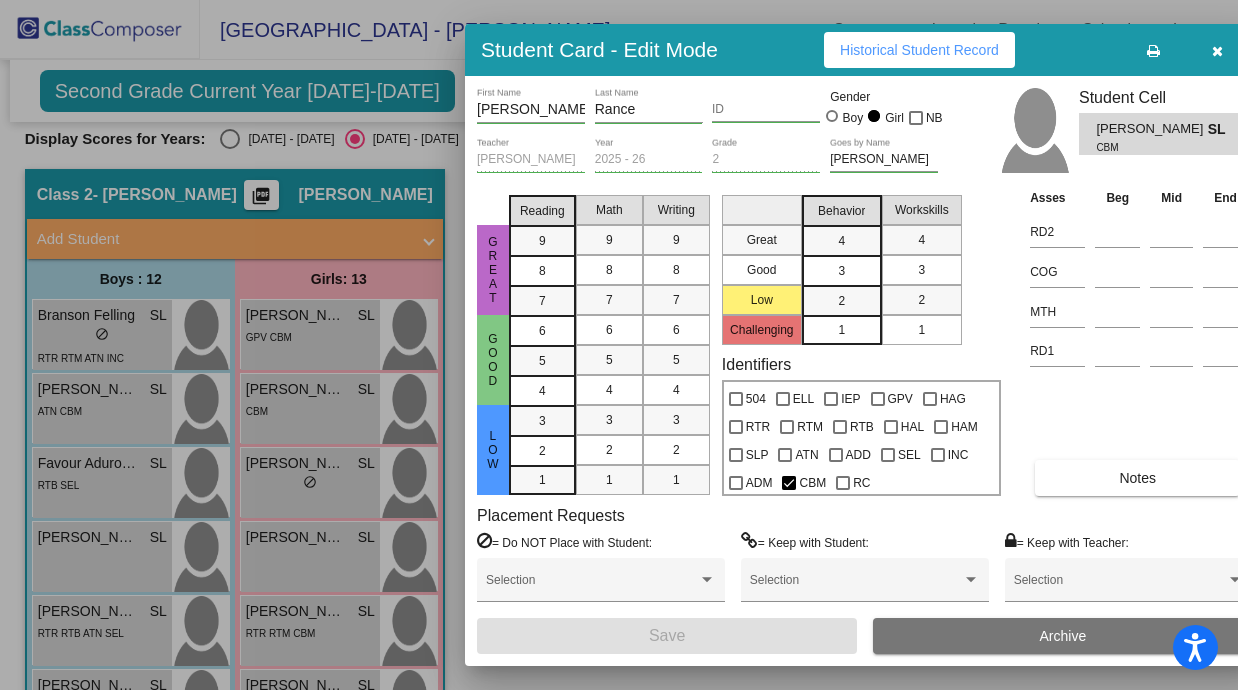 click on "Historical Student Record" at bounding box center (919, 50) 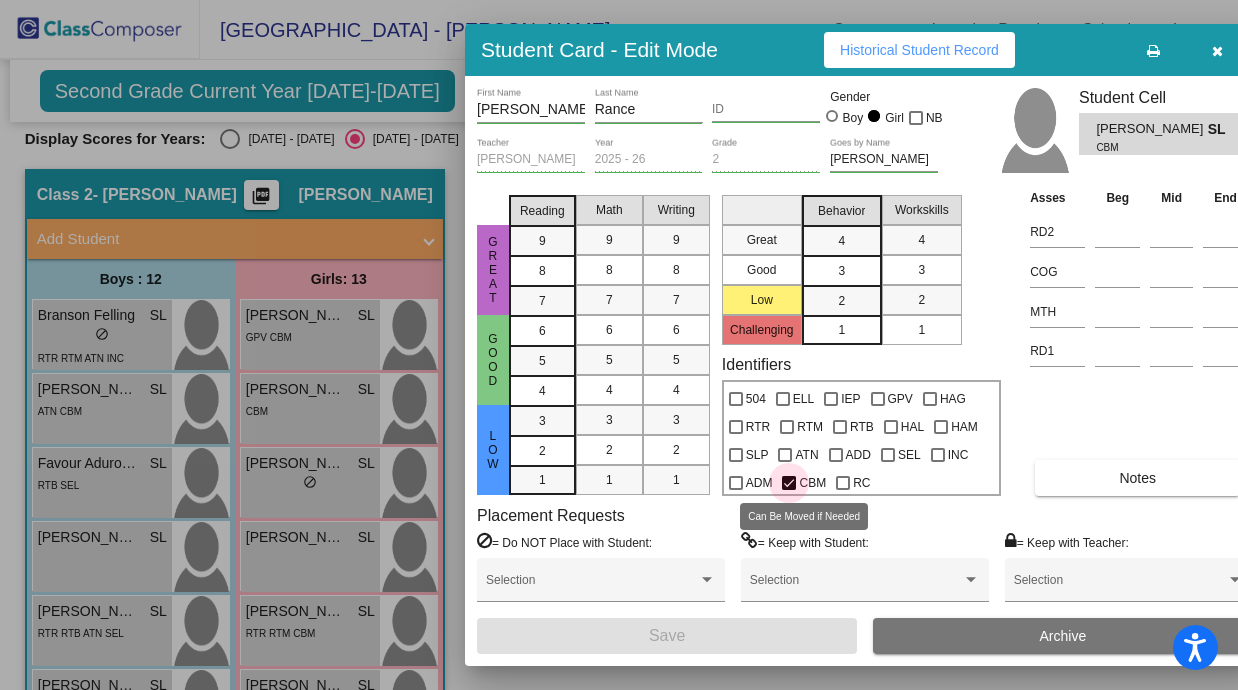 click at bounding box center (789, 483) 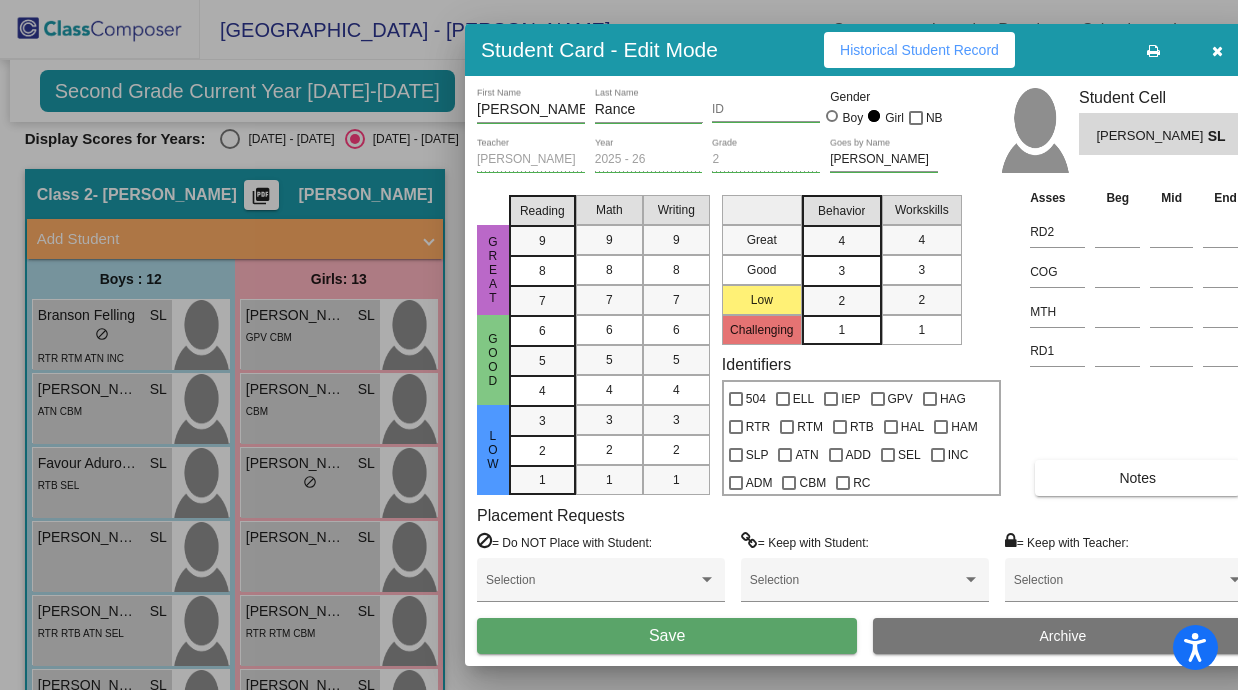 click on "Save" at bounding box center [667, 636] 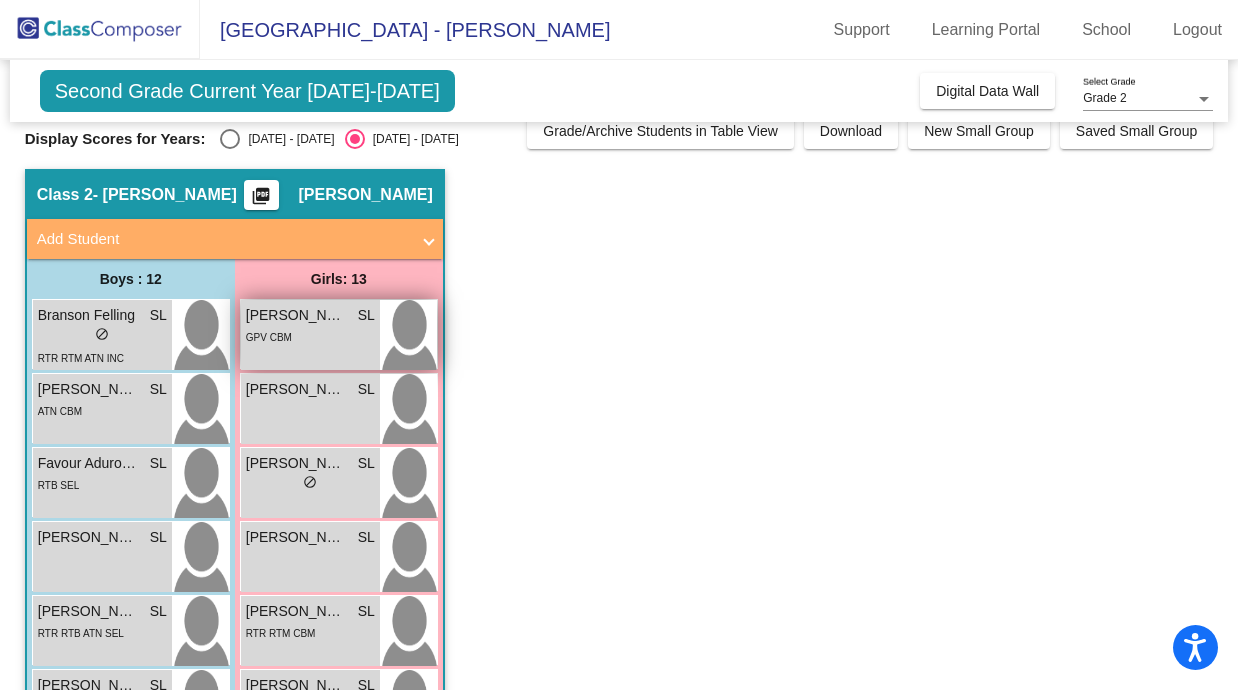 click on "[PERSON_NAME] lock do_not_disturb_alt GPV CBM" at bounding box center (310, 335) 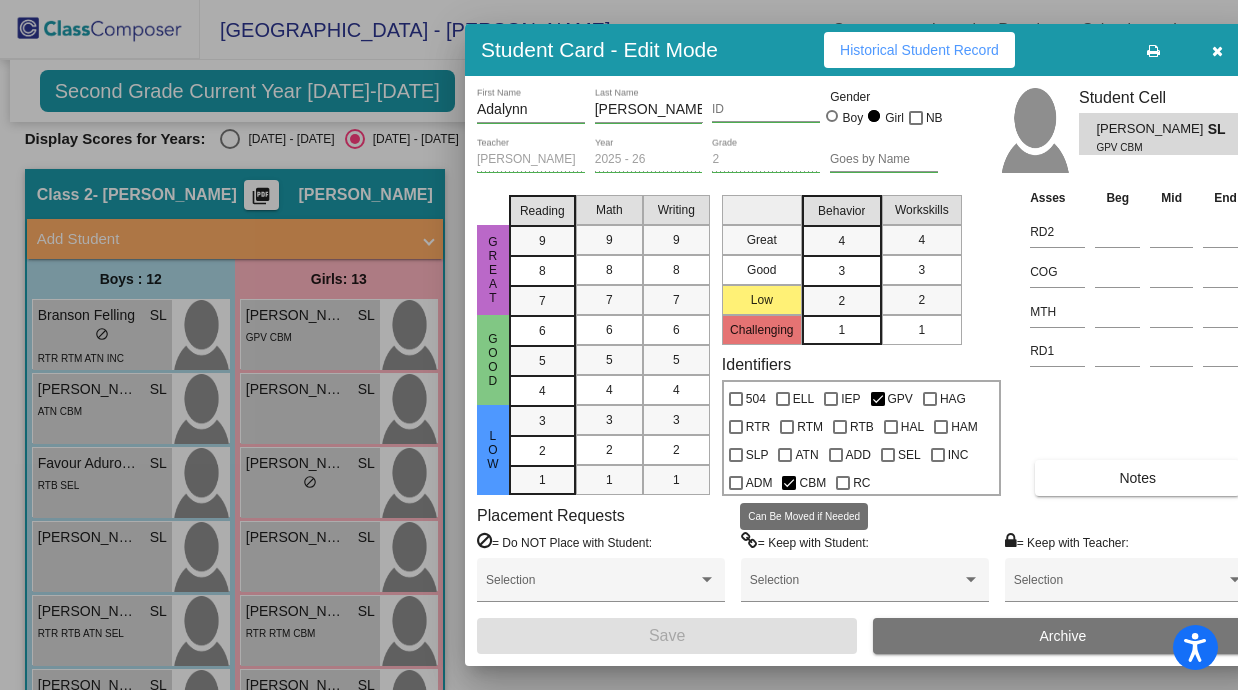 click at bounding box center [789, 483] 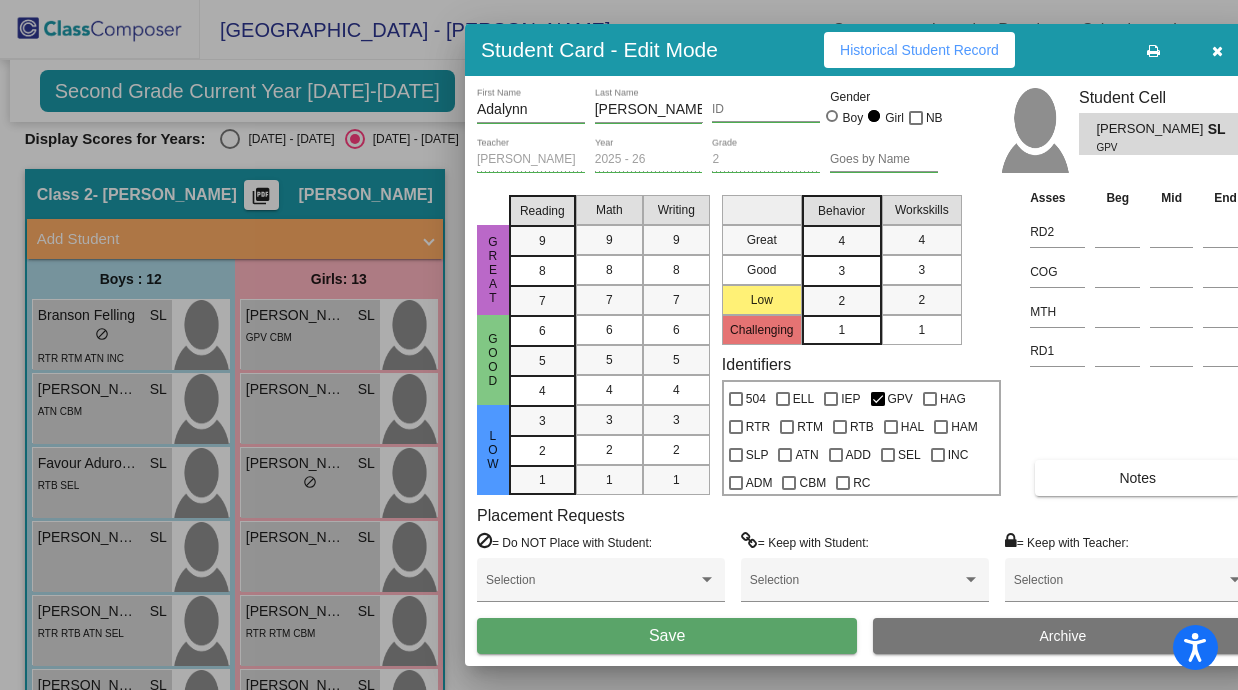 click on "Save" at bounding box center (667, 636) 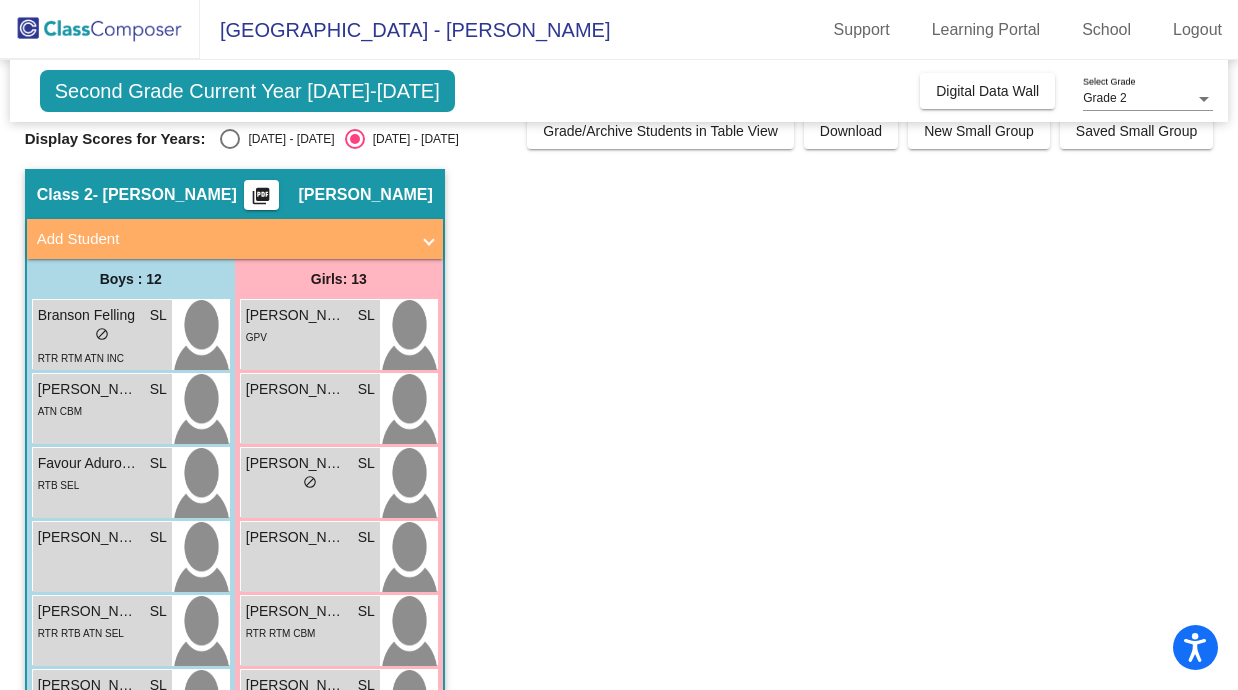 scroll, scrollTop: 0, scrollLeft: 0, axis: both 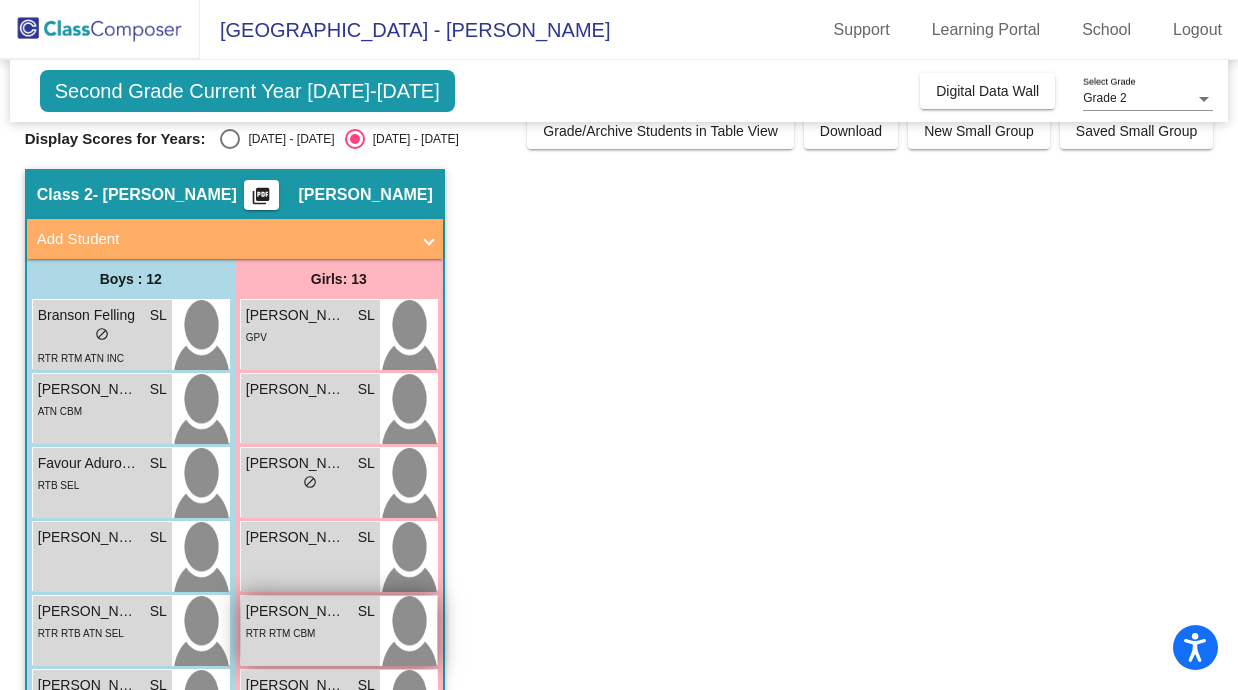 click on "[PERSON_NAME] SL lock do_not_disturb_alt RTR RTM CBM" at bounding box center [310, 631] 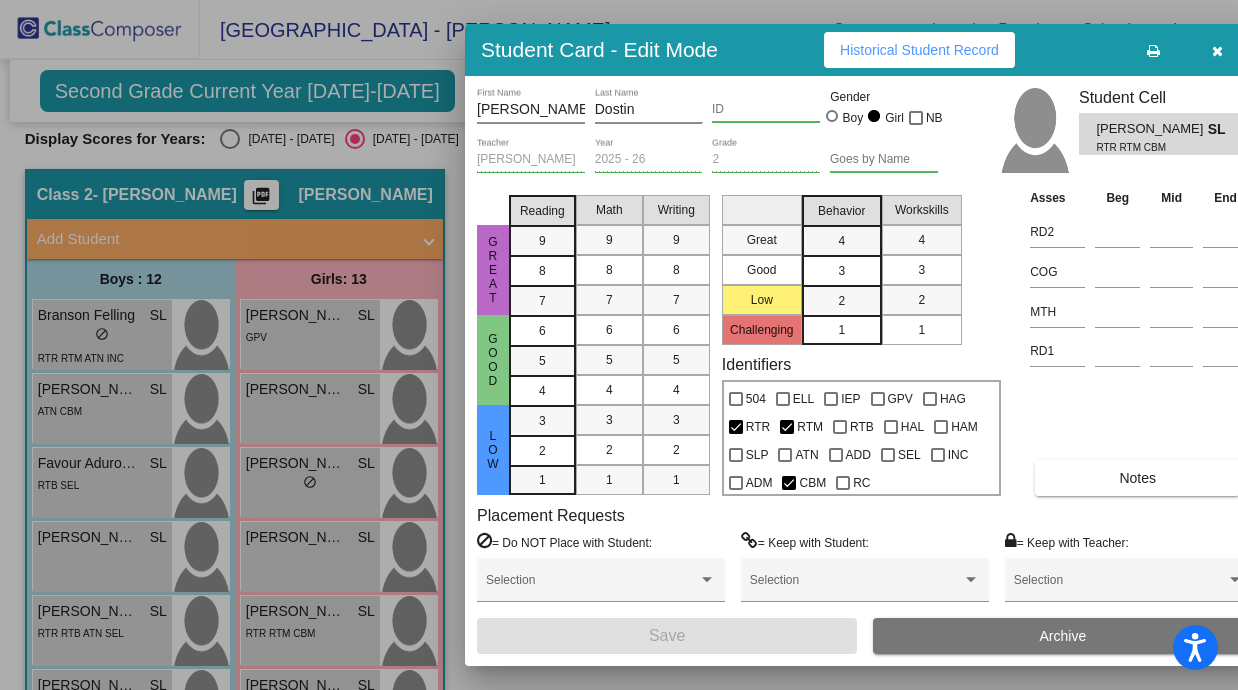 click at bounding box center (619, 345) 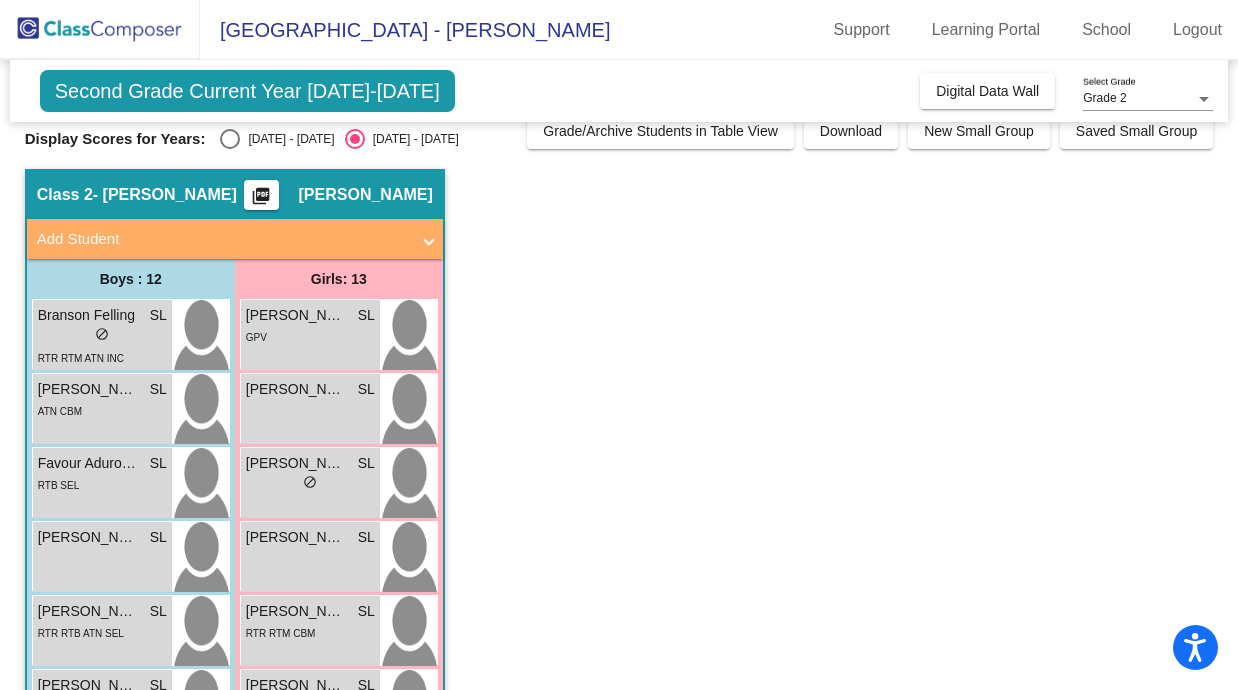 click on "Class 2   - [PERSON_NAME]  picture_as_pdf [PERSON_NAME]  Add Student  First Name Last Name Student Id  (Recommended)   Boy   Girl   [DEMOGRAPHIC_DATA] Add Close  Boys : 12  Branson [PERSON_NAME] lock do_not_disturb_alt RTR RTM ATN INC [PERSON_NAME] SL lock do_not_disturb_alt ATN CBM Favour Adurodola SL lock do_not_disturb_alt RTB SEL [PERSON_NAME] SL lock do_not_disturb_alt [PERSON_NAME] [PERSON_NAME] lock do_not_disturb_alt RTR RTB ATN SEL [PERSON_NAME] SL lock do_not_disturb_alt RTR RTB ATN INC [PERSON_NAME] SL lock do_not_disturb_alt RTM RTB ADD SEL [PERSON_NAME] lock do_not_disturb_alt [PERSON_NAME] SL lock do_not_disturb_alt CBM [PERSON_NAME] SL lock do_not_disturb_alt [PERSON_NAME] lock do_not_disturb_alt RTR SLP ATN INC [PERSON_NAME] SL lock do_not_disturb_alt Girls: 13 [PERSON_NAME] lock do_not_disturb_alt GPV [PERSON_NAME] SL lock do_not_disturb_alt [PERSON_NAME] SL lock do_not_disturb_alt [PERSON_NAME] SL lock do_not_disturb_alt [PERSON_NAME] SL lock do_not_disturb_alt RTR RTM CBM [PERSON_NAME] SL lock [PERSON_NAME]" 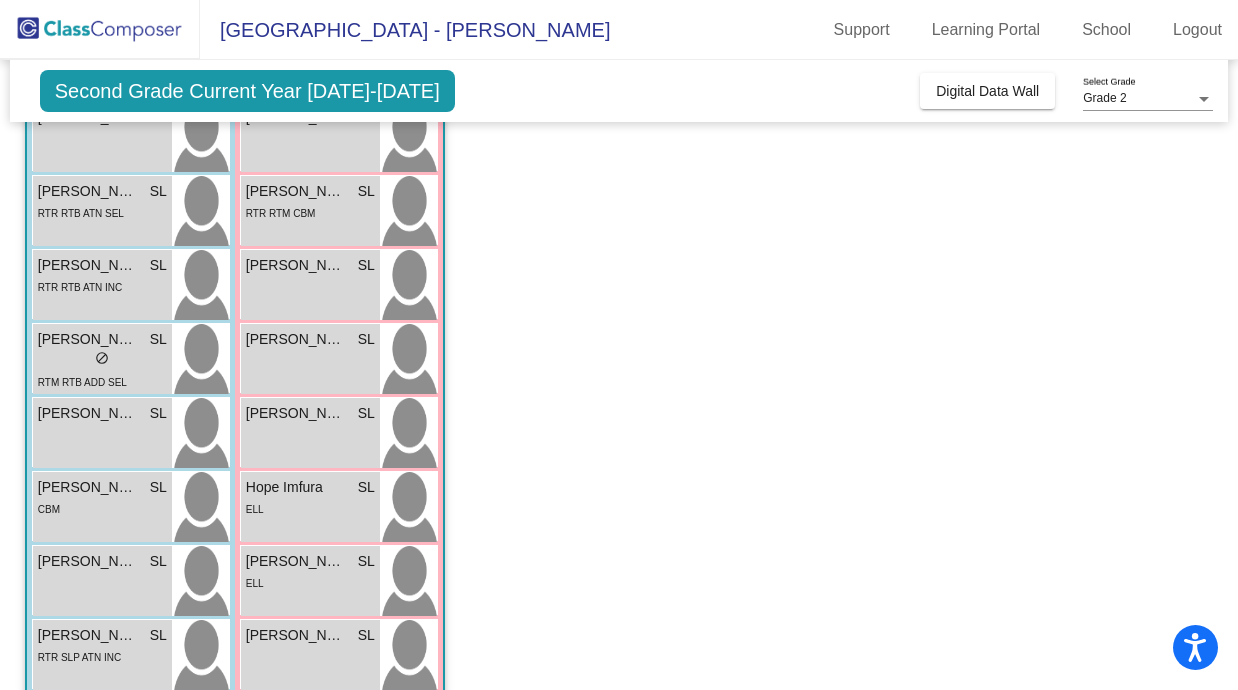 scroll, scrollTop: 624, scrollLeft: 0, axis: vertical 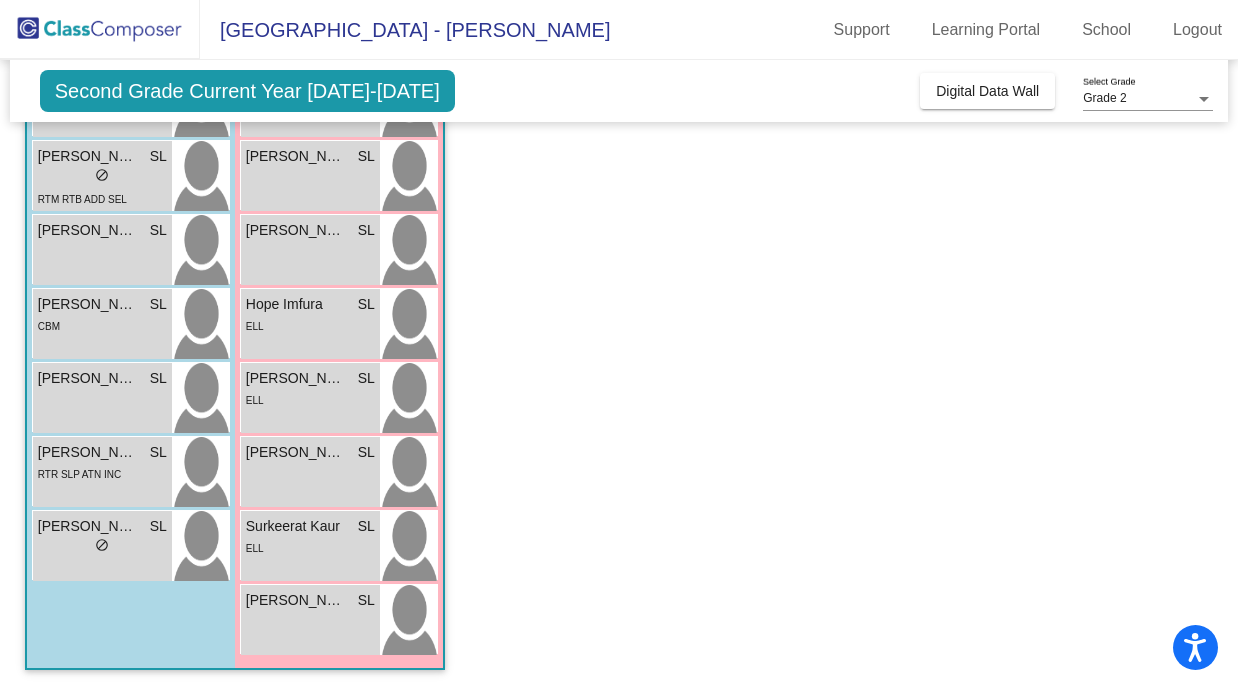 drag, startPoint x: 1227, startPoint y: 483, endPoint x: 1206, endPoint y: 329, distance: 155.42522 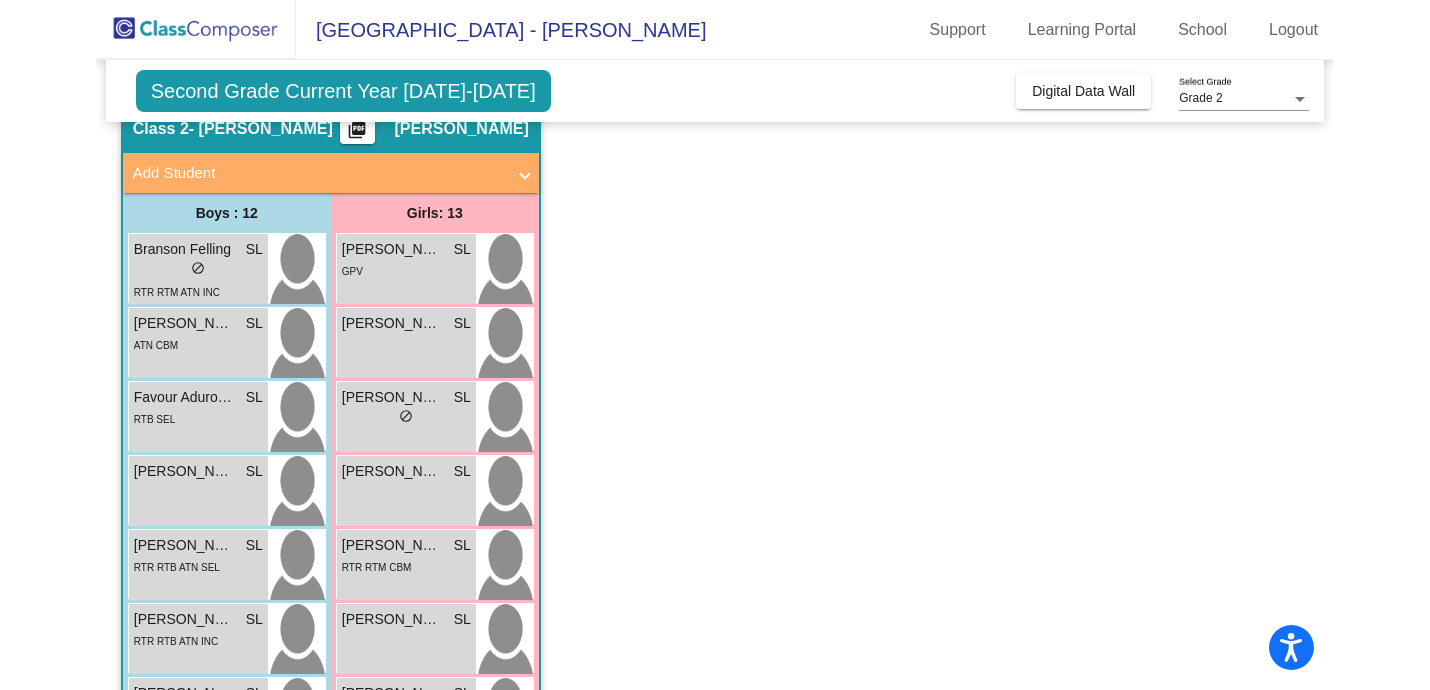 scroll, scrollTop: 86, scrollLeft: 0, axis: vertical 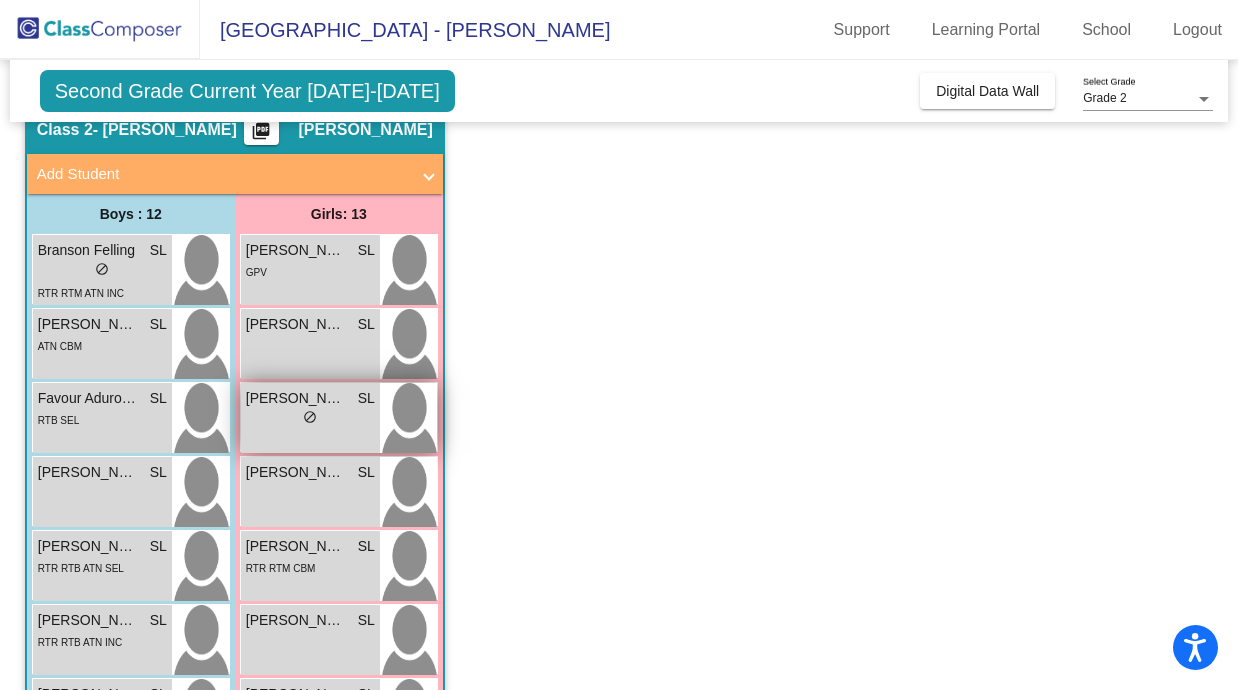 click on "lock do_not_disturb_alt" at bounding box center [310, 419] 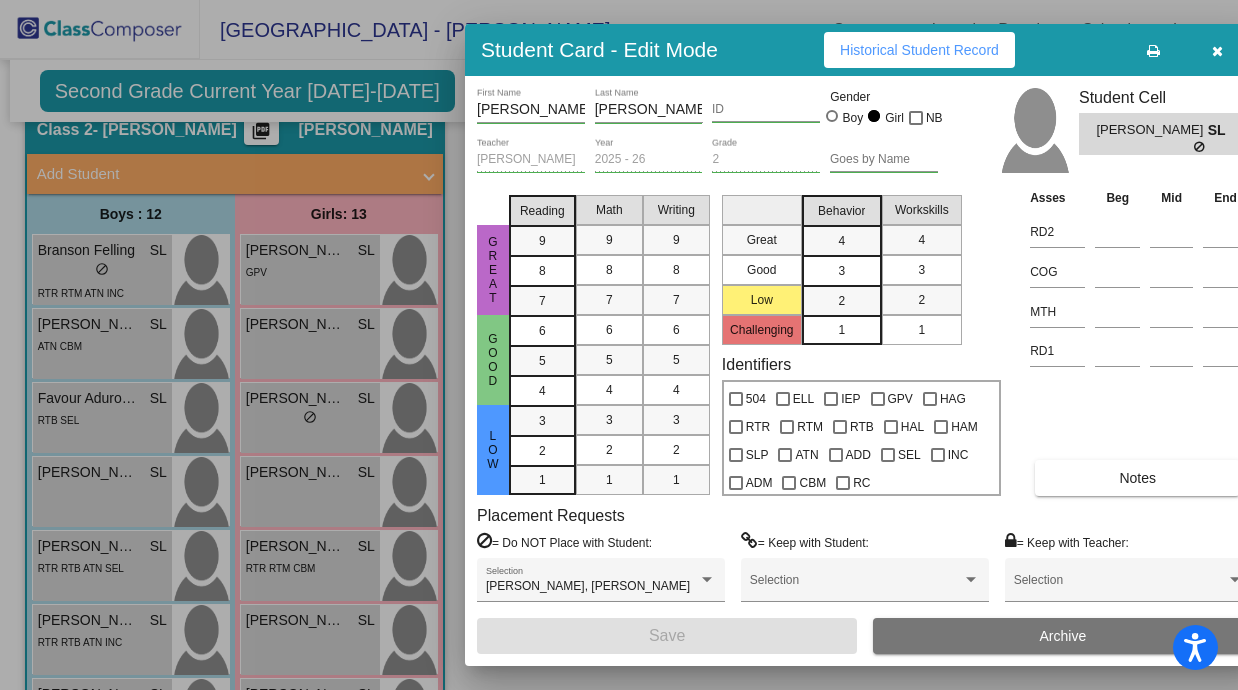 click on "Student Card - Edit Mode   Historical Student Record" at bounding box center [865, 50] 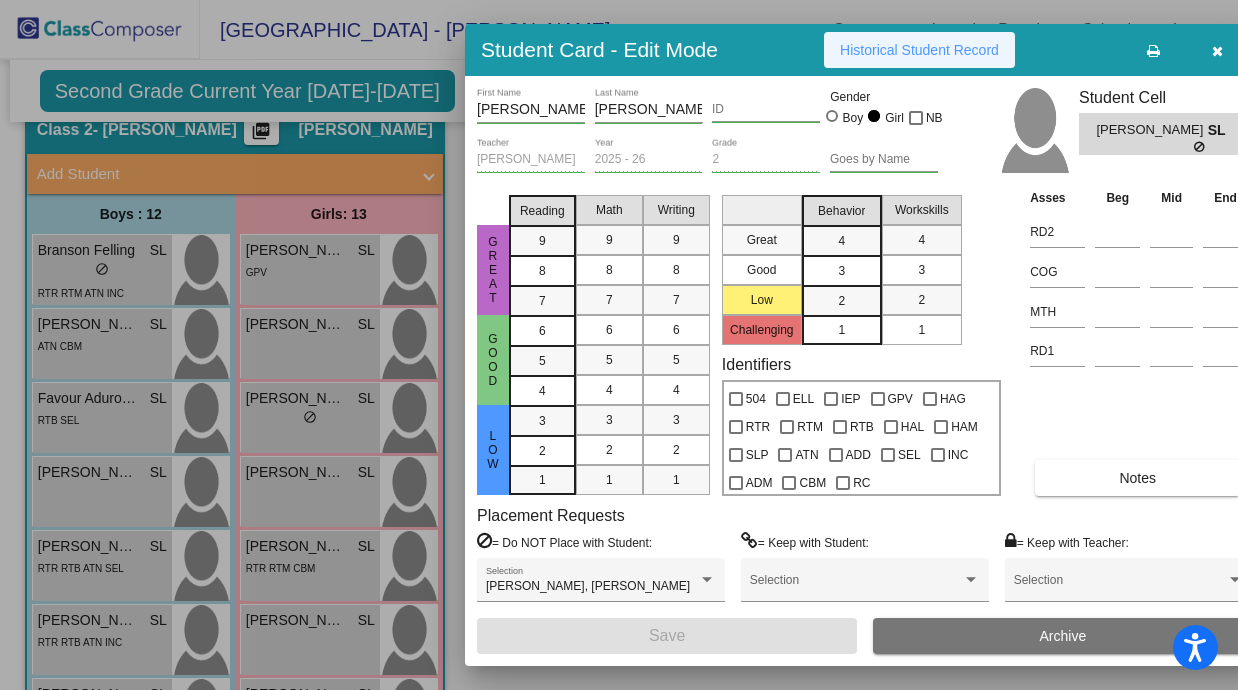 click on "Historical Student Record" at bounding box center [919, 50] 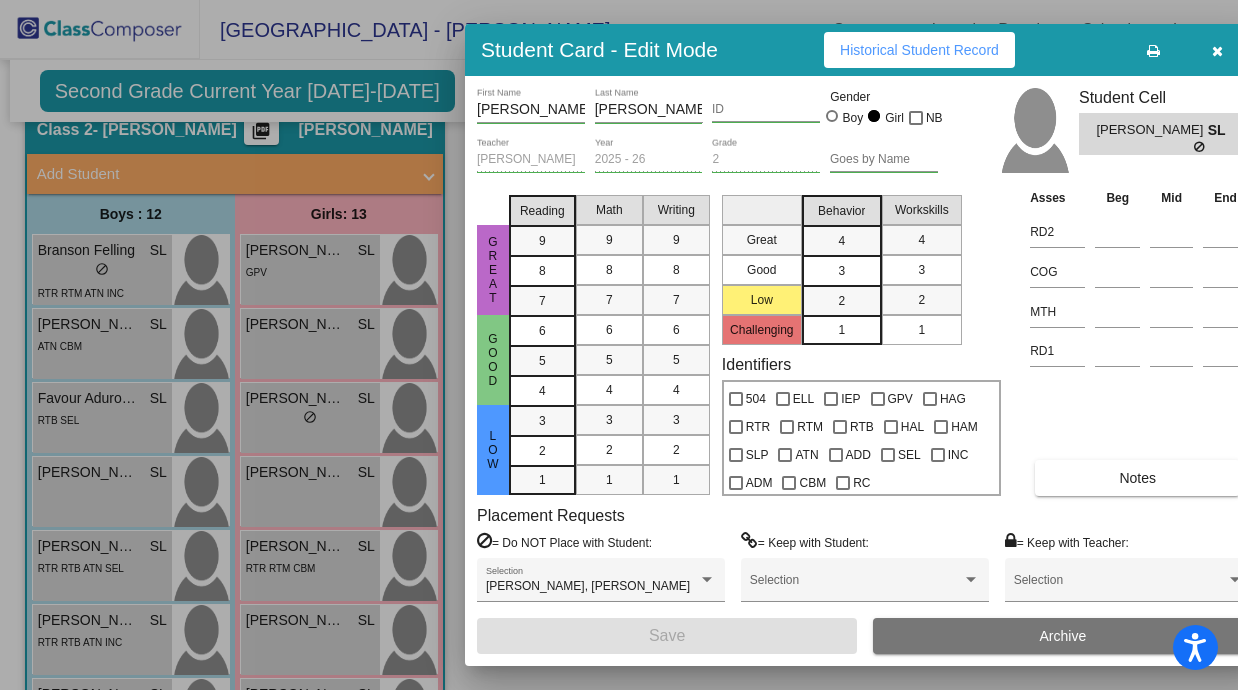 click at bounding box center (1217, 51) 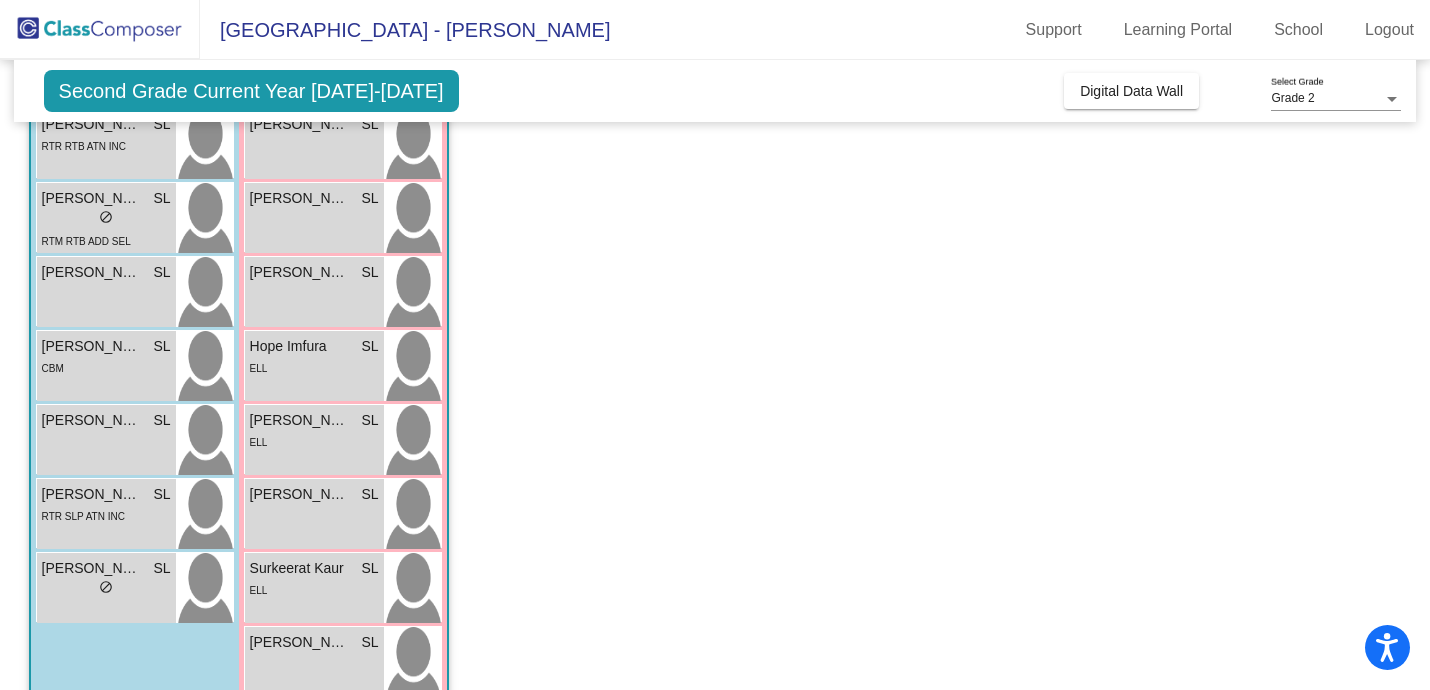scroll, scrollTop: 582, scrollLeft: 0, axis: vertical 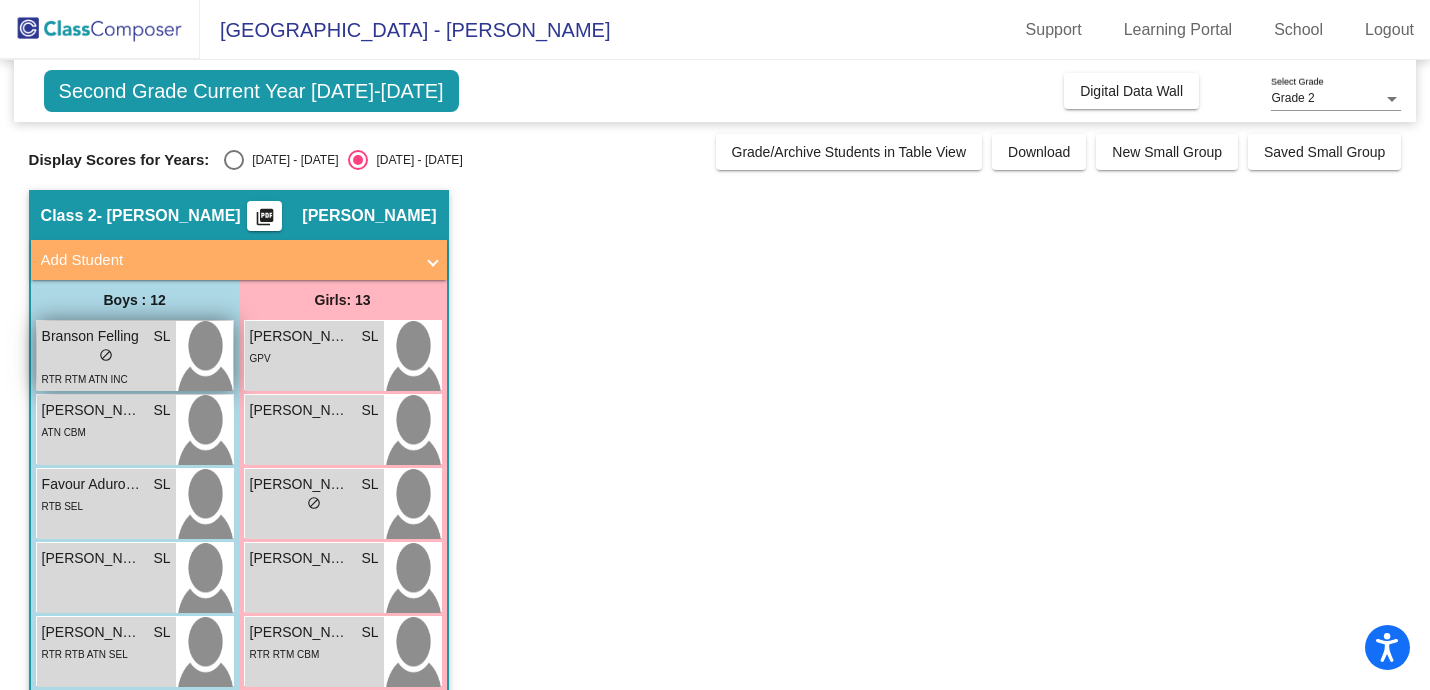 click on "Branson Felling" at bounding box center [92, 336] 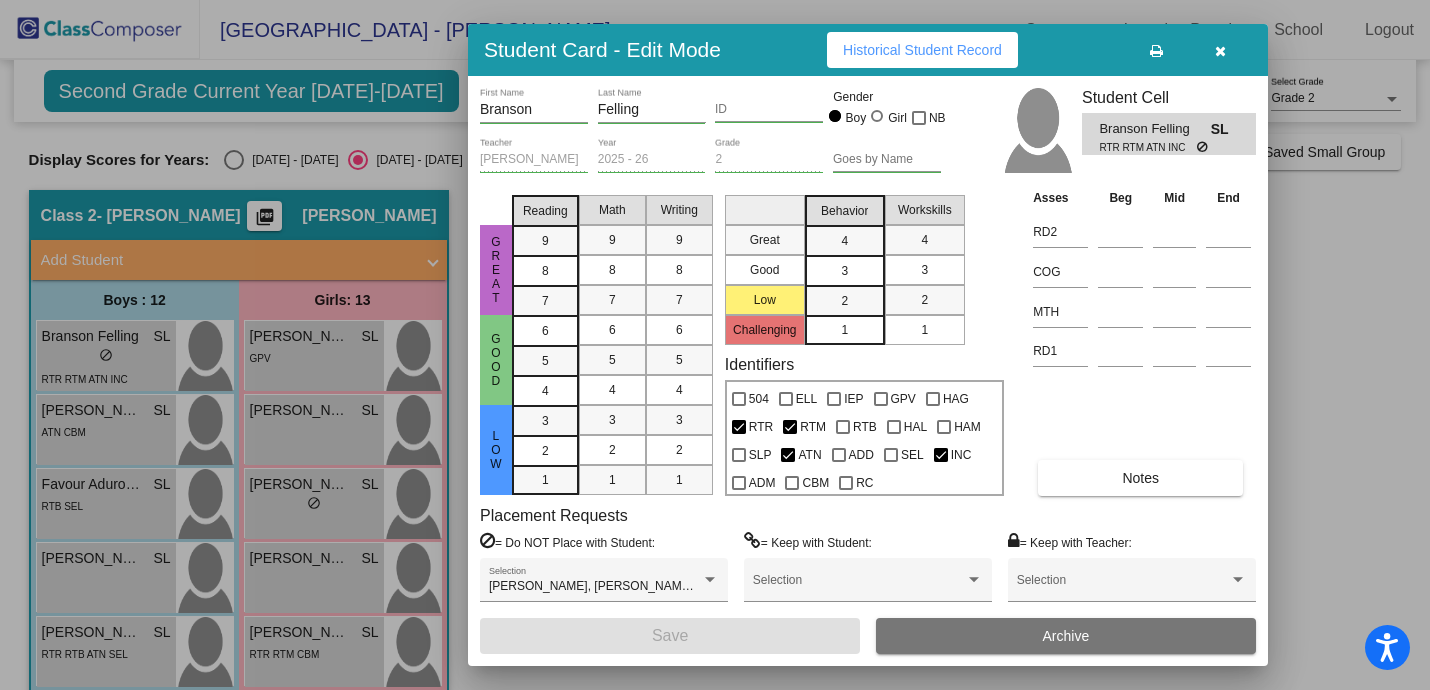 click on "Historical Student Record" at bounding box center (922, 50) 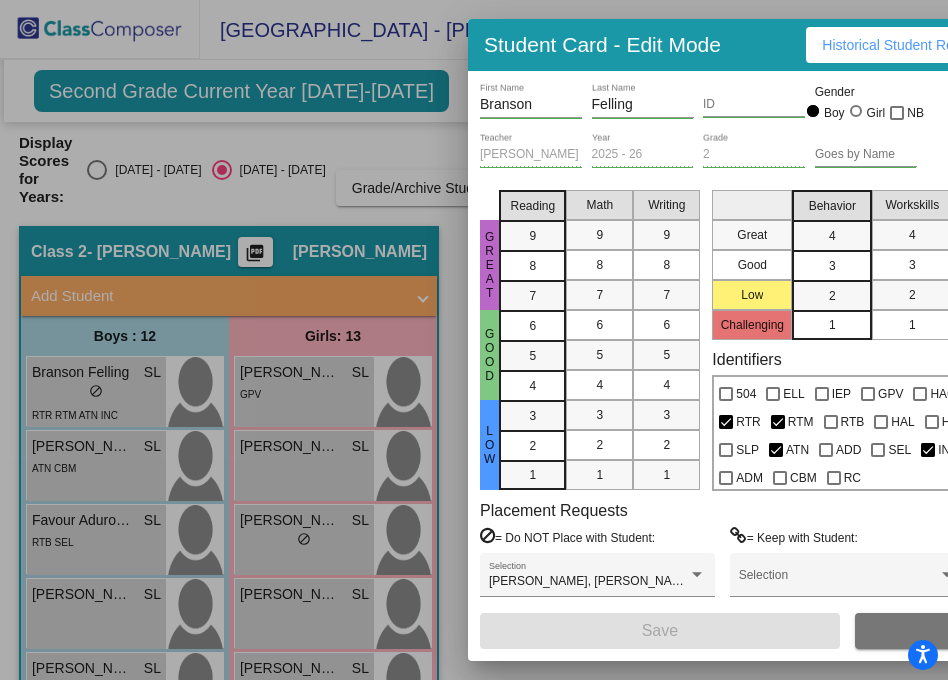 click at bounding box center (474, 340) 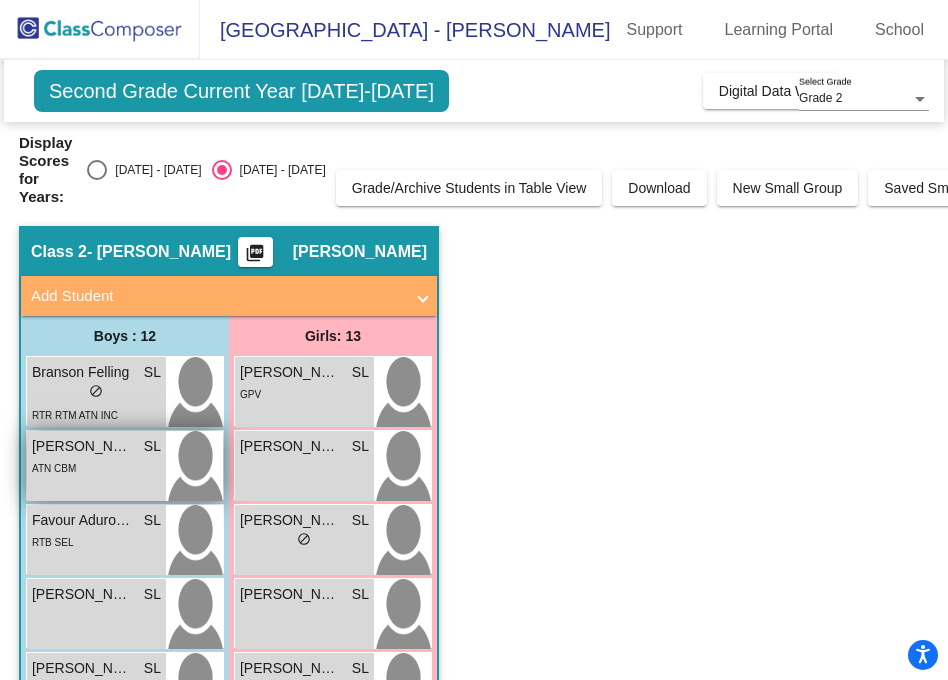 click on "ATN CBM" at bounding box center [96, 467] 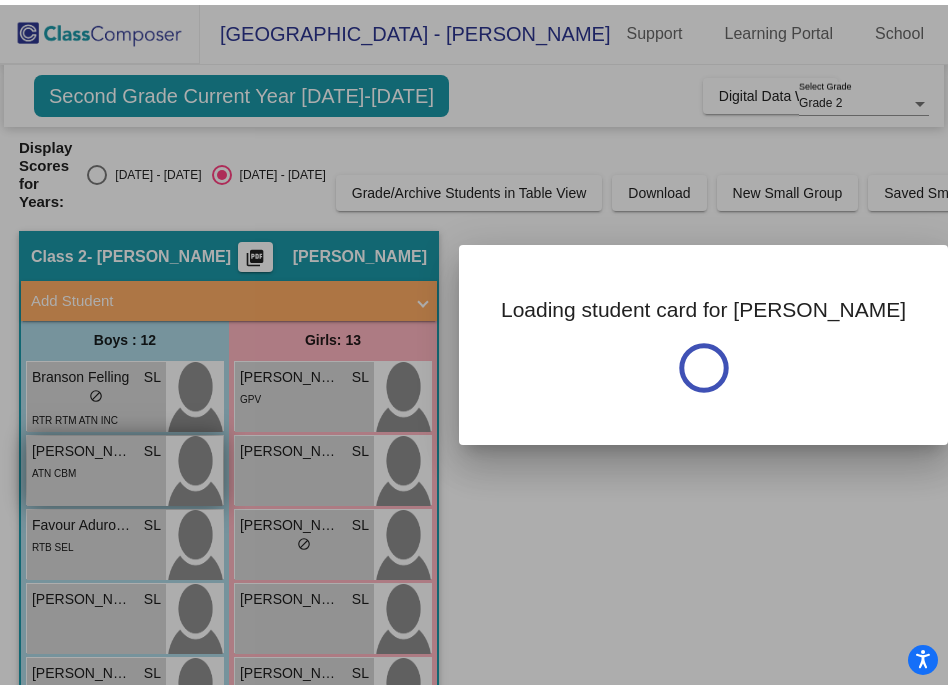 scroll, scrollTop: 0, scrollLeft: 0, axis: both 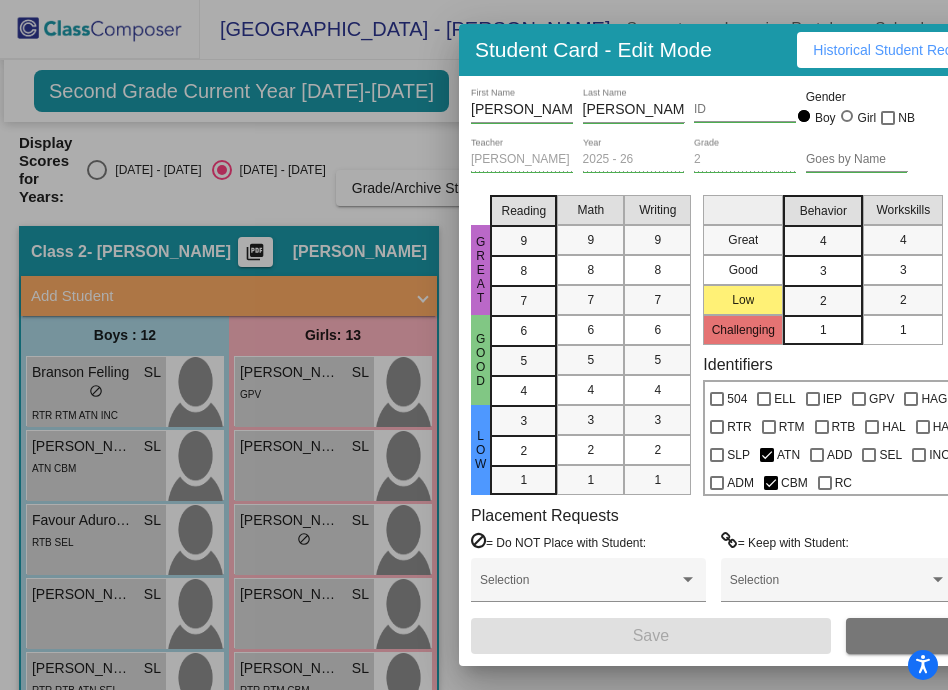 click on "Historical Student Record" at bounding box center [892, 50] 